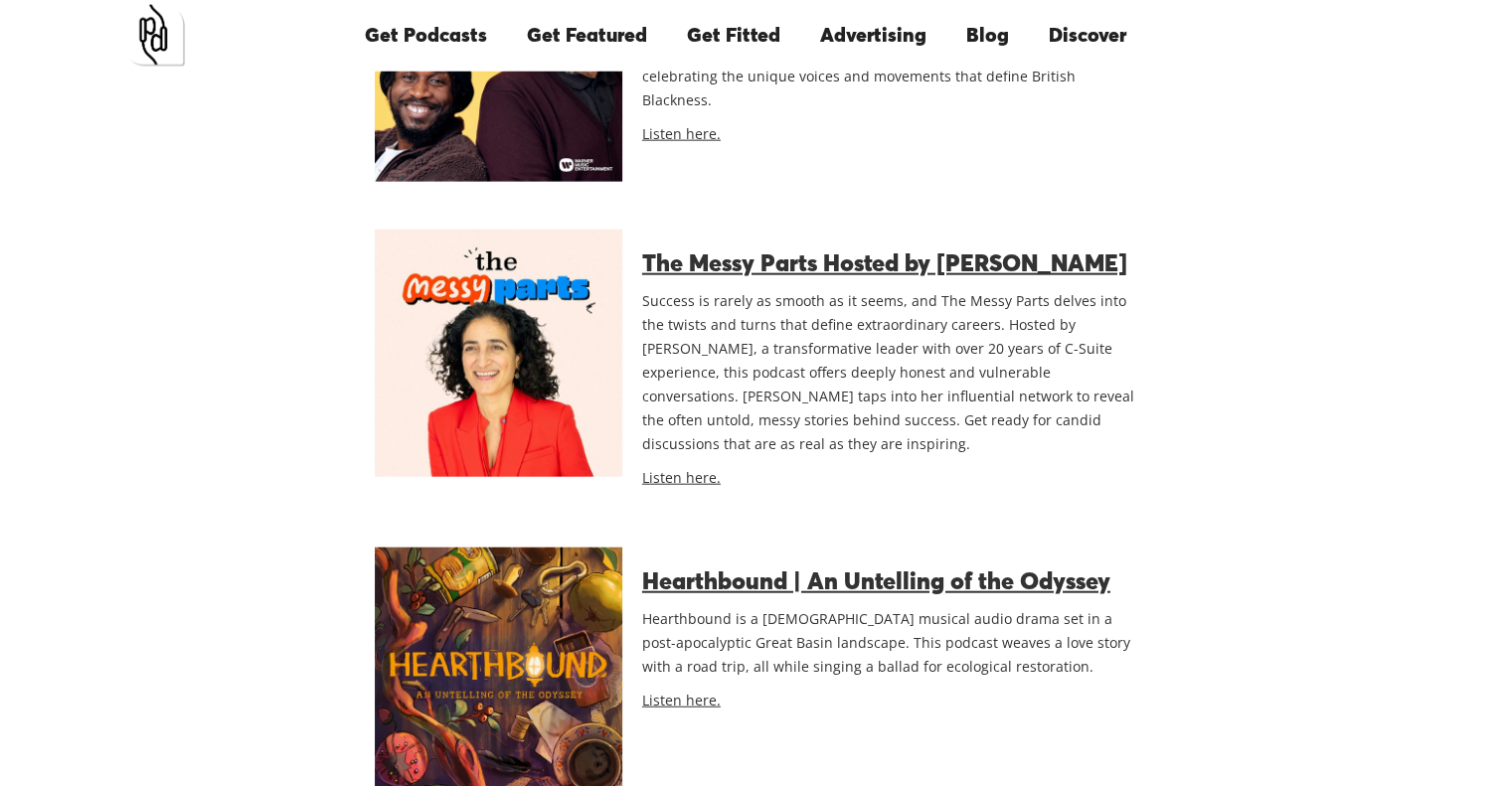 scroll, scrollTop: 4770, scrollLeft: 0, axis: vertical 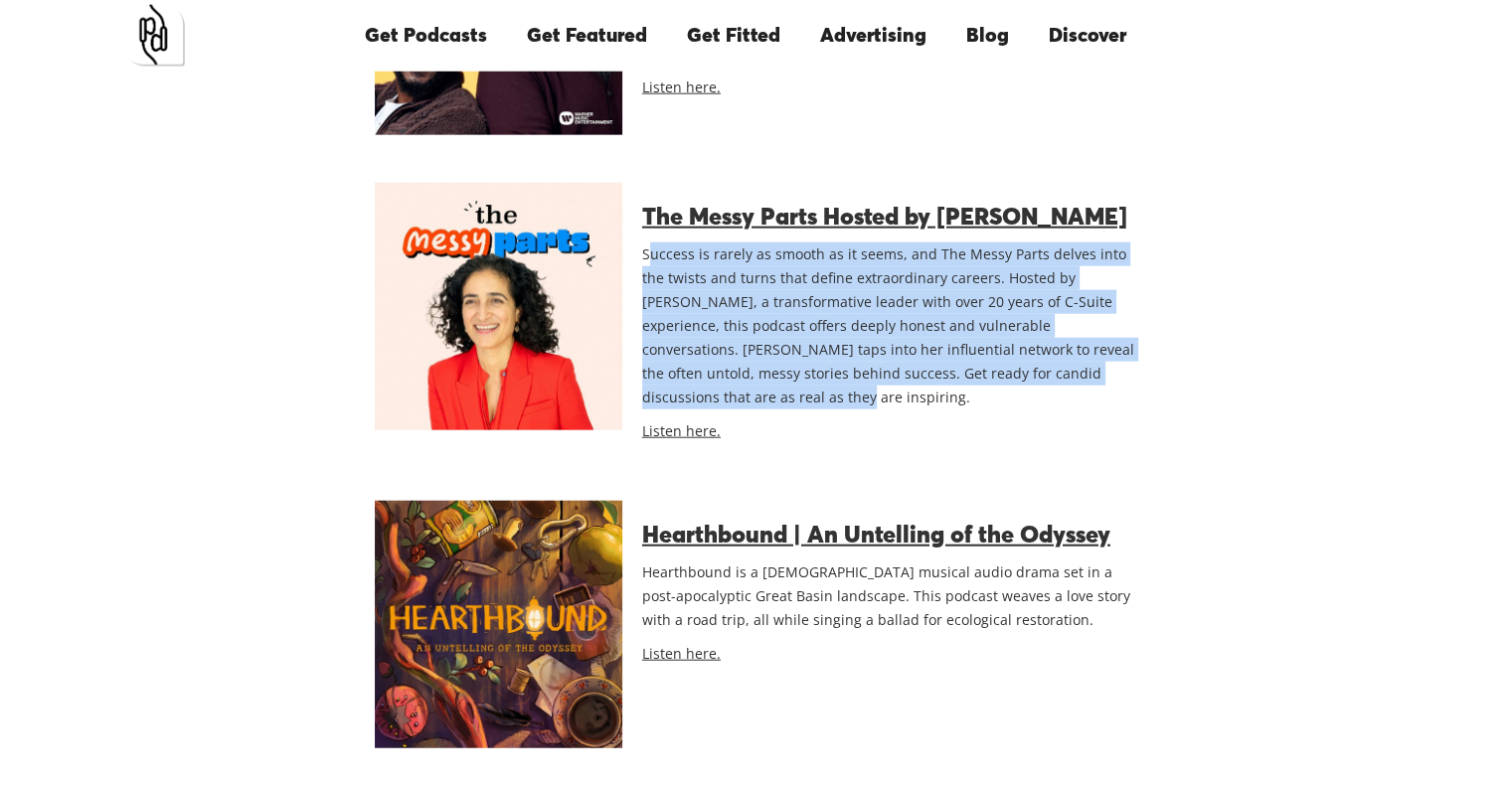 drag, startPoint x: 1165, startPoint y: 388, endPoint x: 652, endPoint y: 254, distance: 530.21222 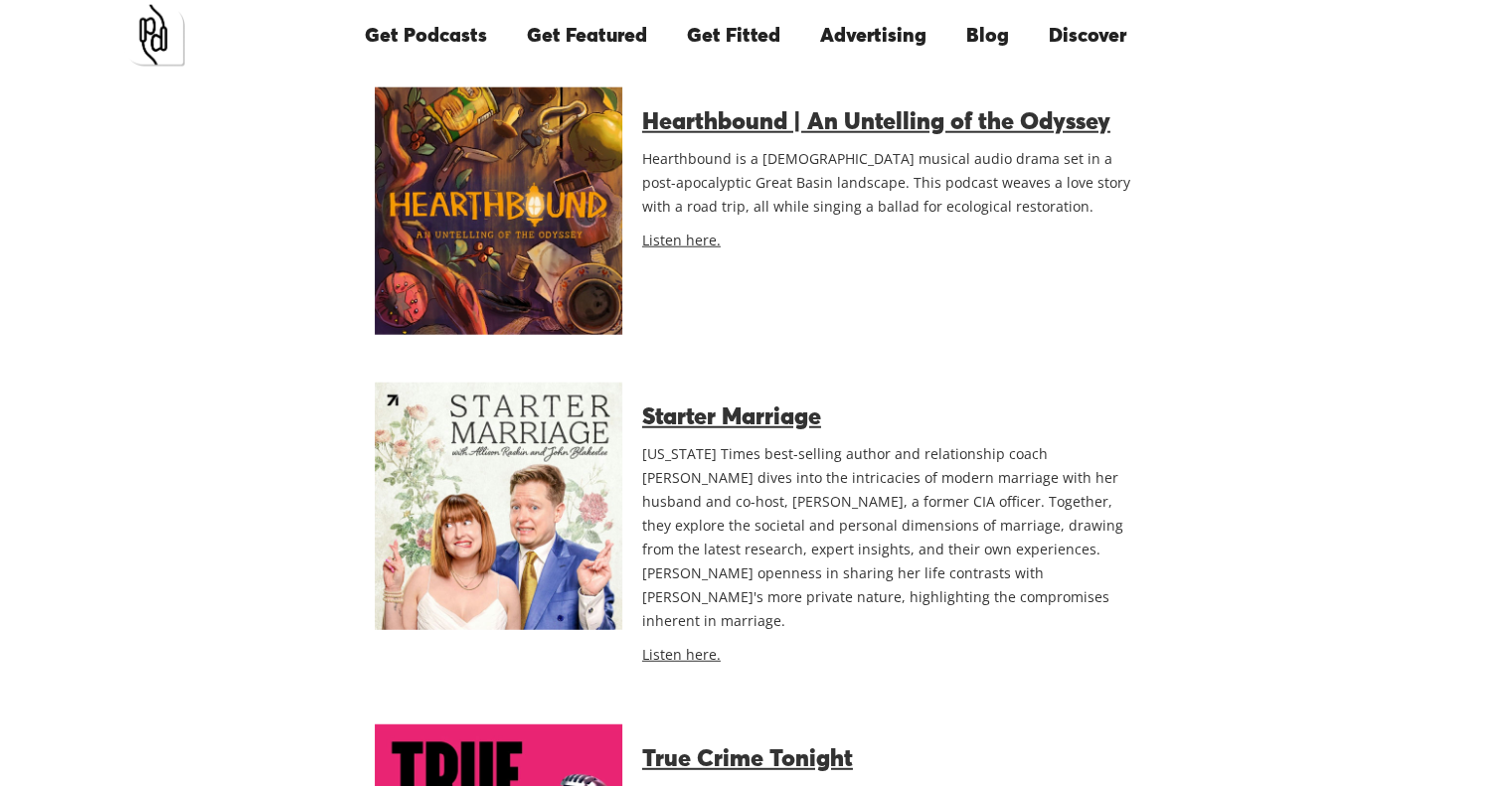 scroll, scrollTop: 5068, scrollLeft: 0, axis: vertical 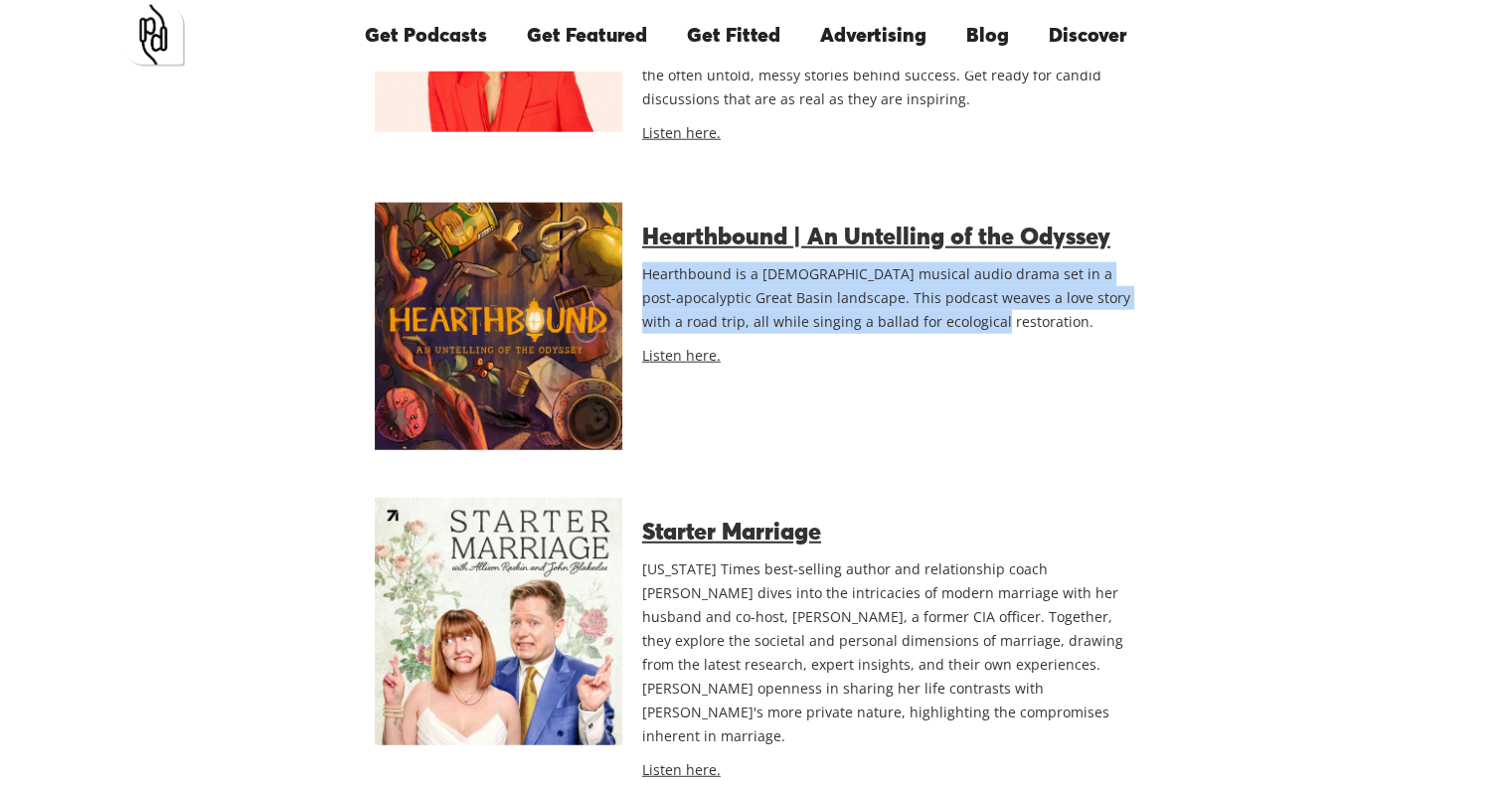 drag, startPoint x: 936, startPoint y: 326, endPoint x: 641, endPoint y: 281, distance: 298.41247 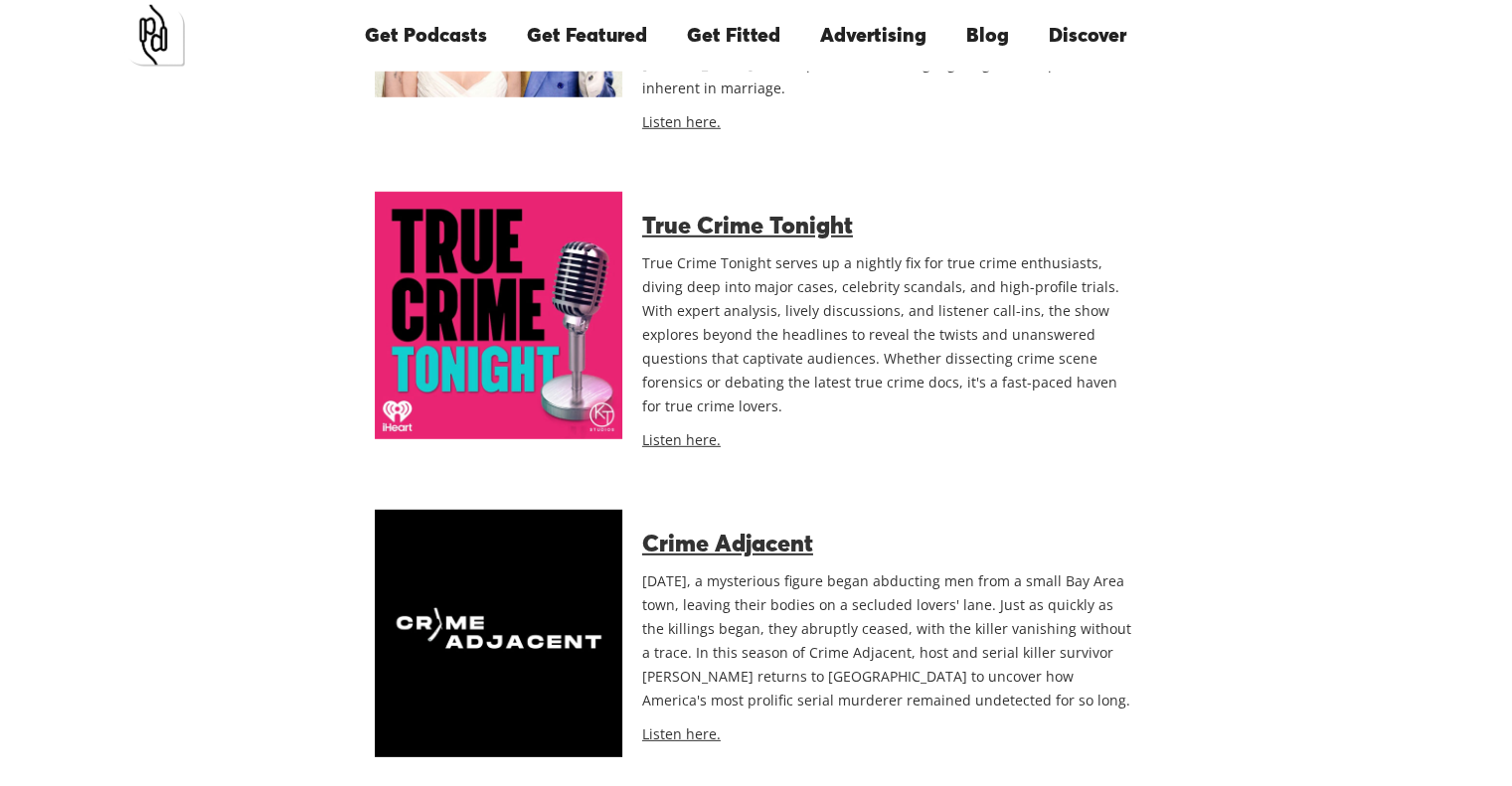 scroll, scrollTop: 5755, scrollLeft: 0, axis: vertical 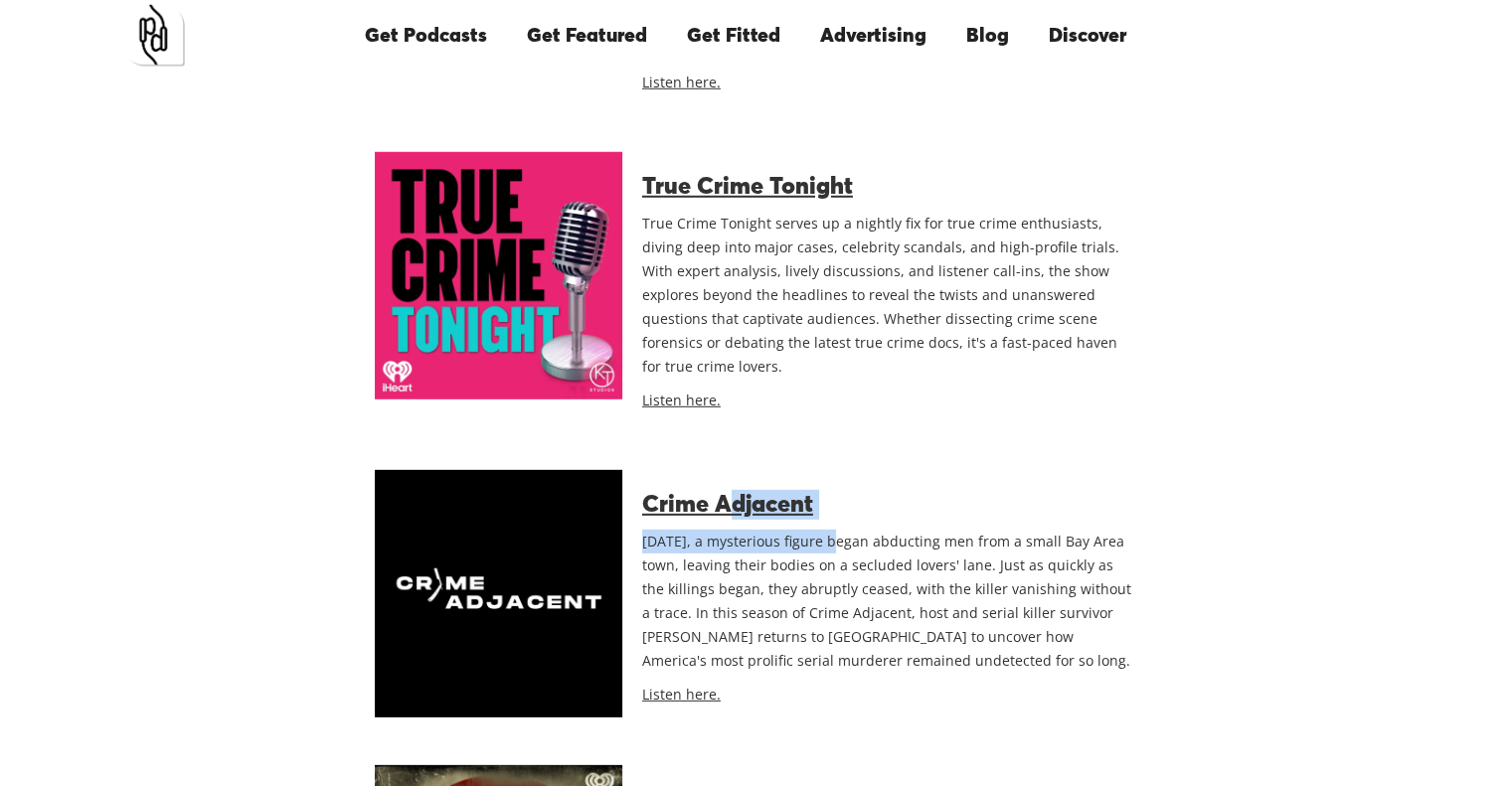 drag, startPoint x: 830, startPoint y: 484, endPoint x: 724, endPoint y: 474, distance: 106.47065 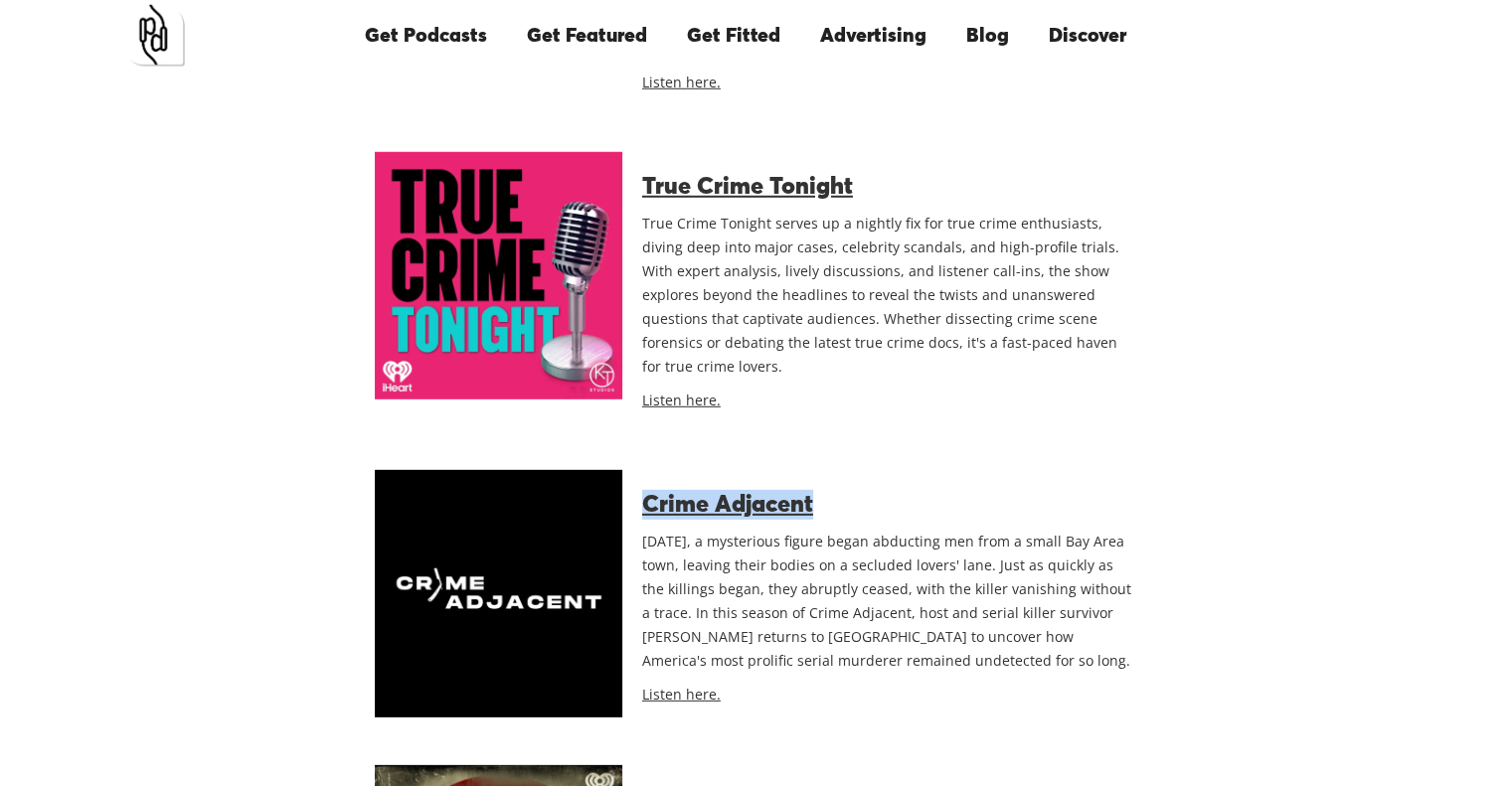 drag, startPoint x: 847, startPoint y: 462, endPoint x: 642, endPoint y: 467, distance: 205.06097 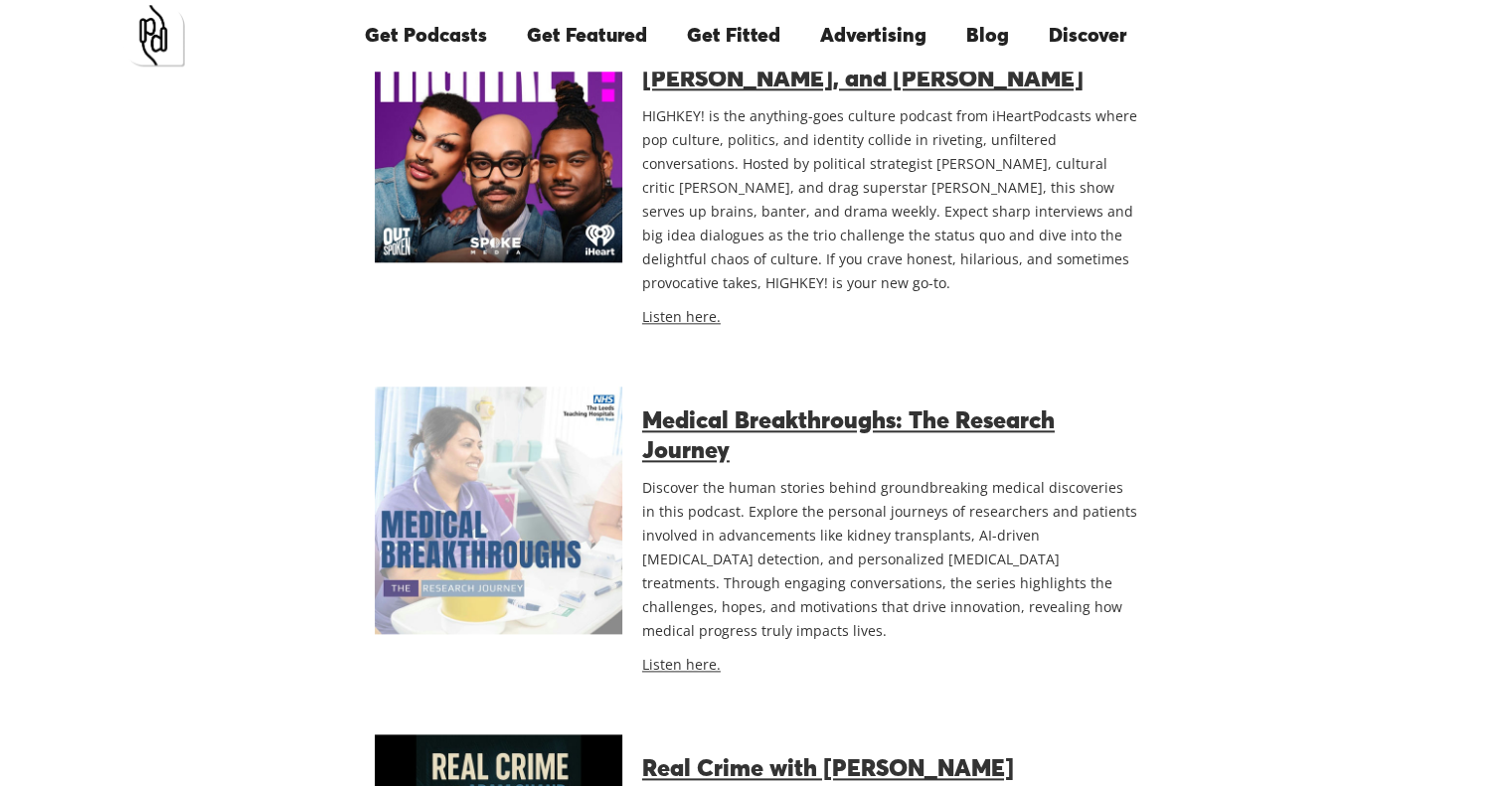 scroll, scrollTop: 9865, scrollLeft: 0, axis: vertical 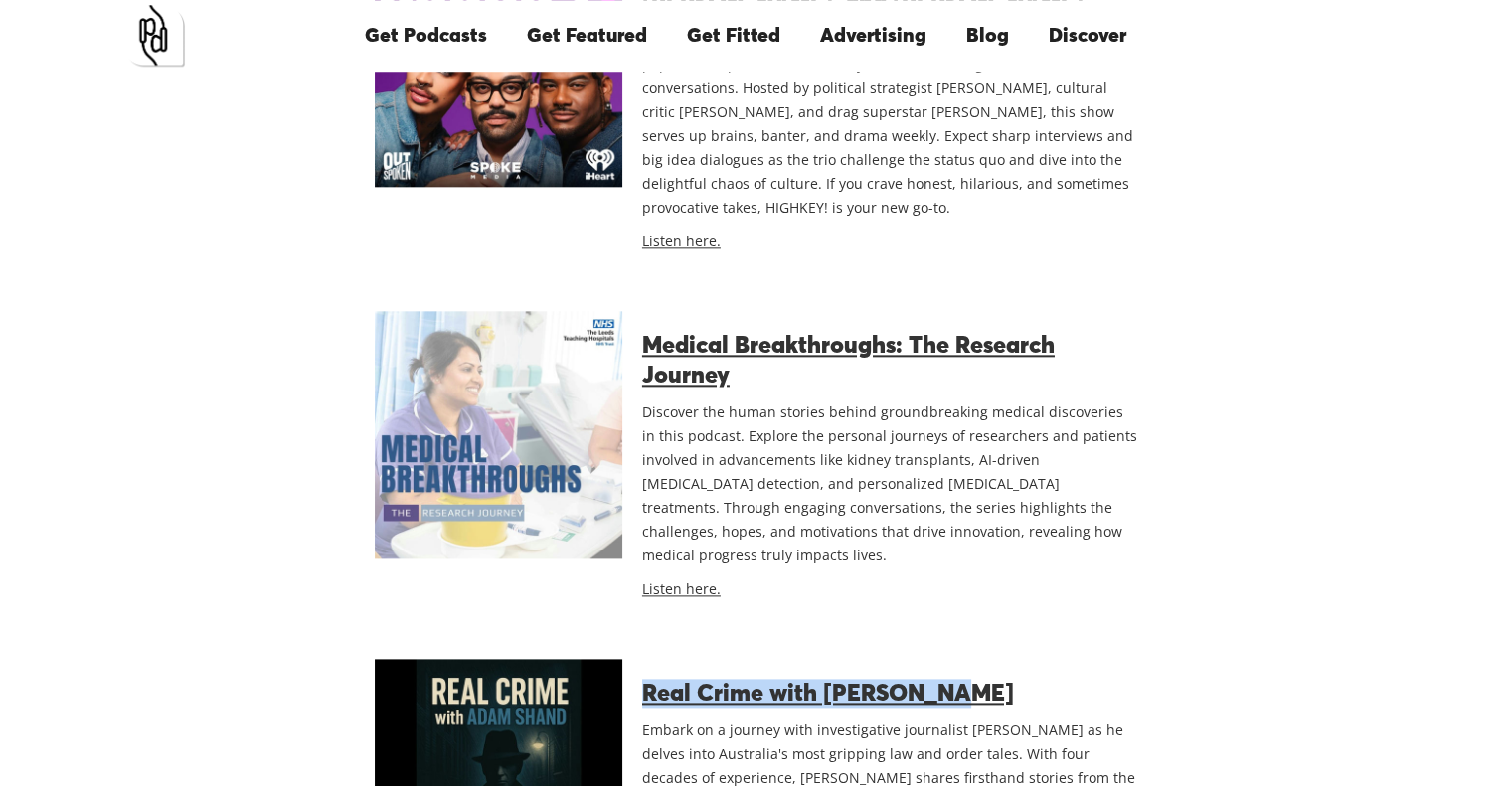 drag, startPoint x: 928, startPoint y: 481, endPoint x: 639, endPoint y: 482, distance: 289.0017 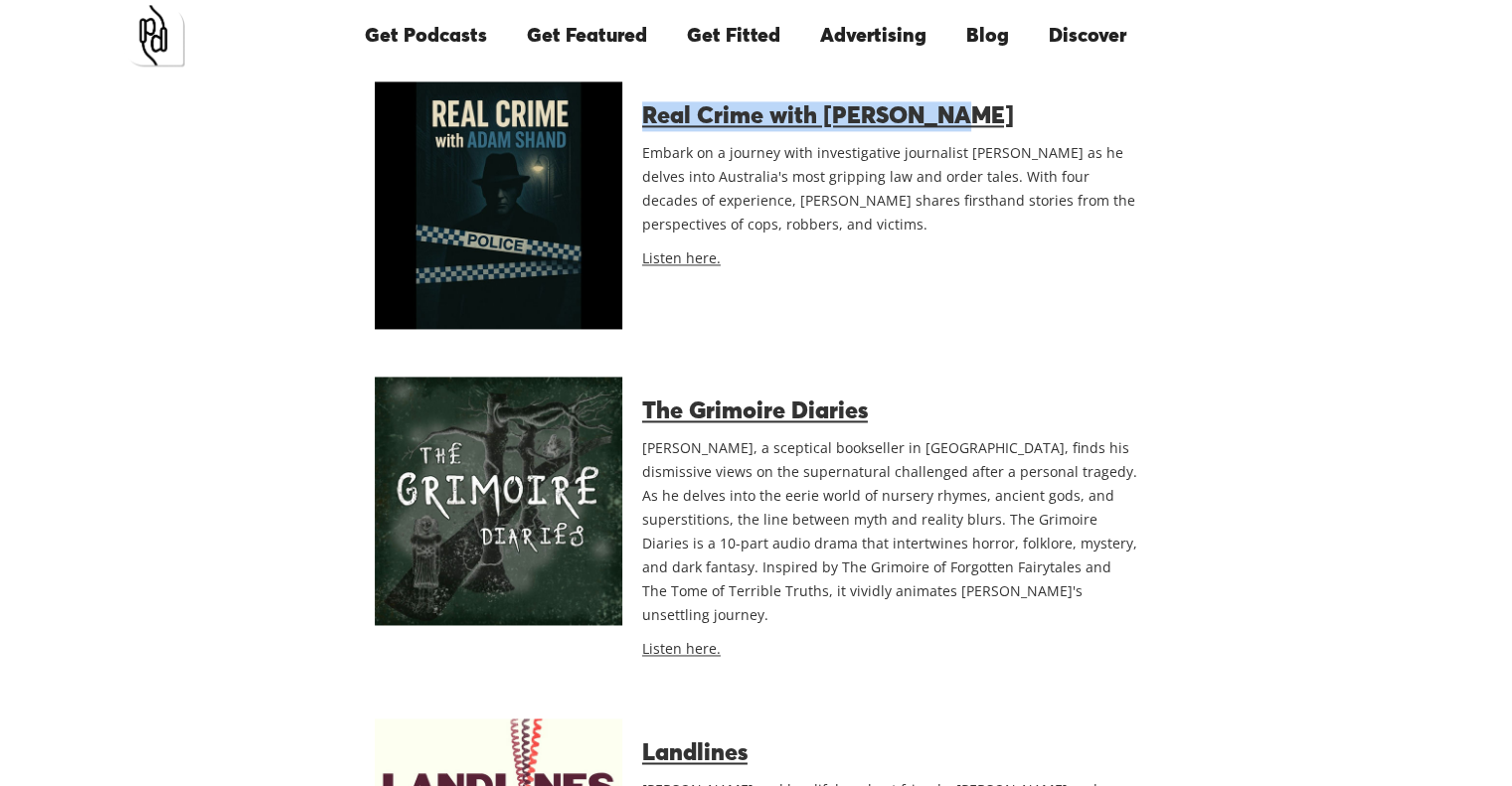 scroll, scrollTop: 10461, scrollLeft: 0, axis: vertical 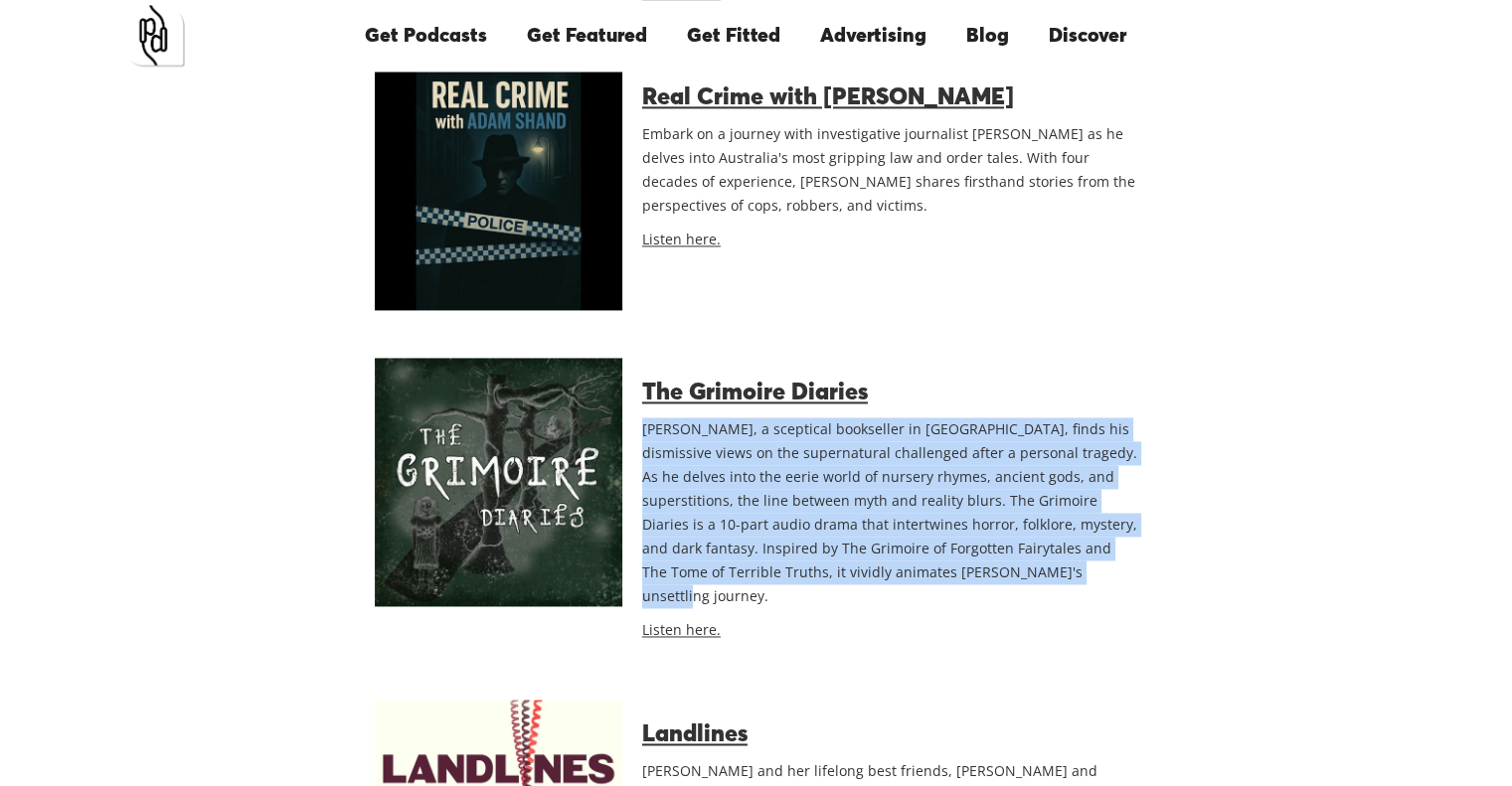 drag, startPoint x: 950, startPoint y: 369, endPoint x: 641, endPoint y: 222, distance: 342.1842 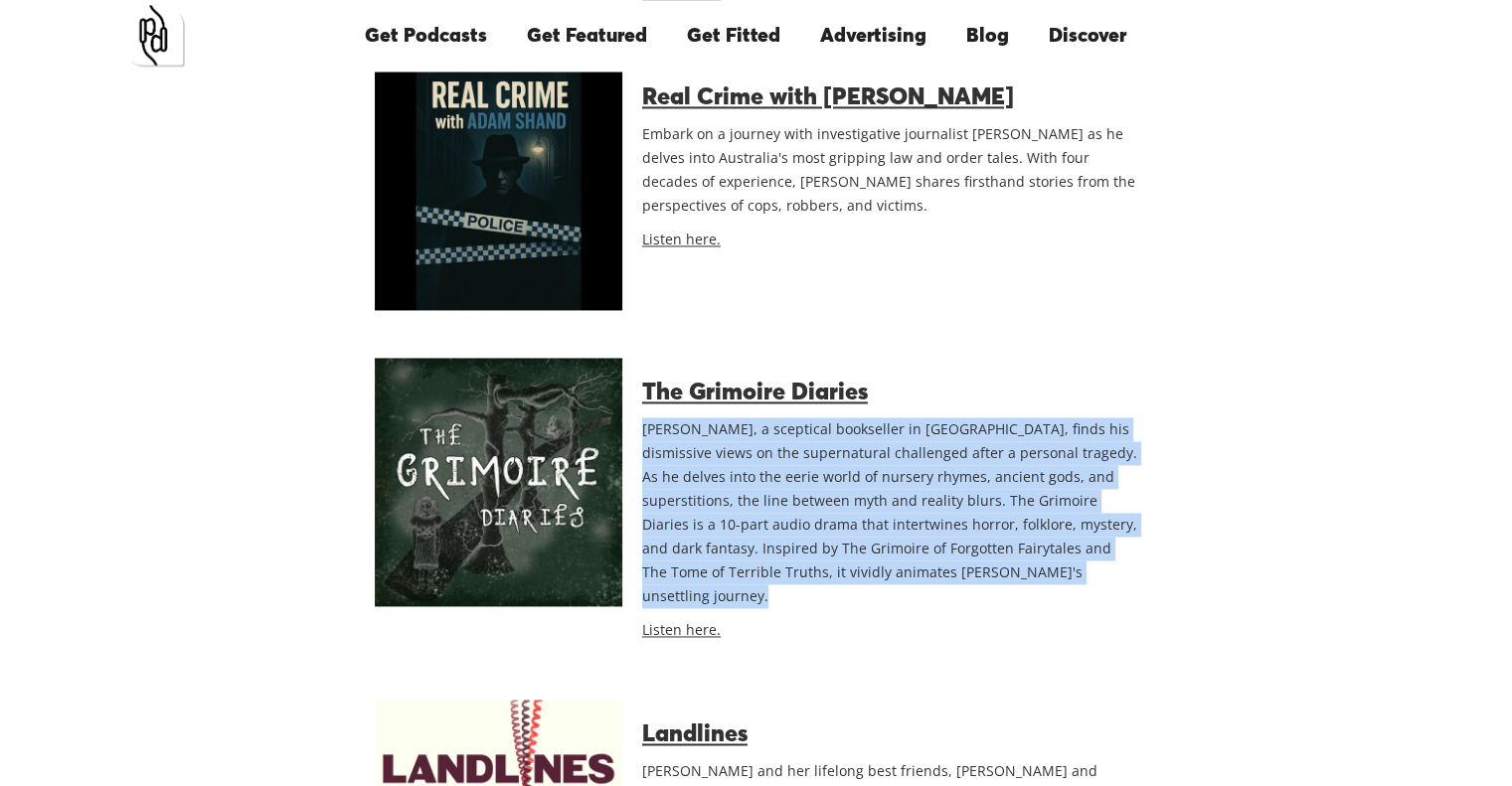 drag, startPoint x: 641, startPoint y: 222, endPoint x: 962, endPoint y: 370, distance: 353.4756 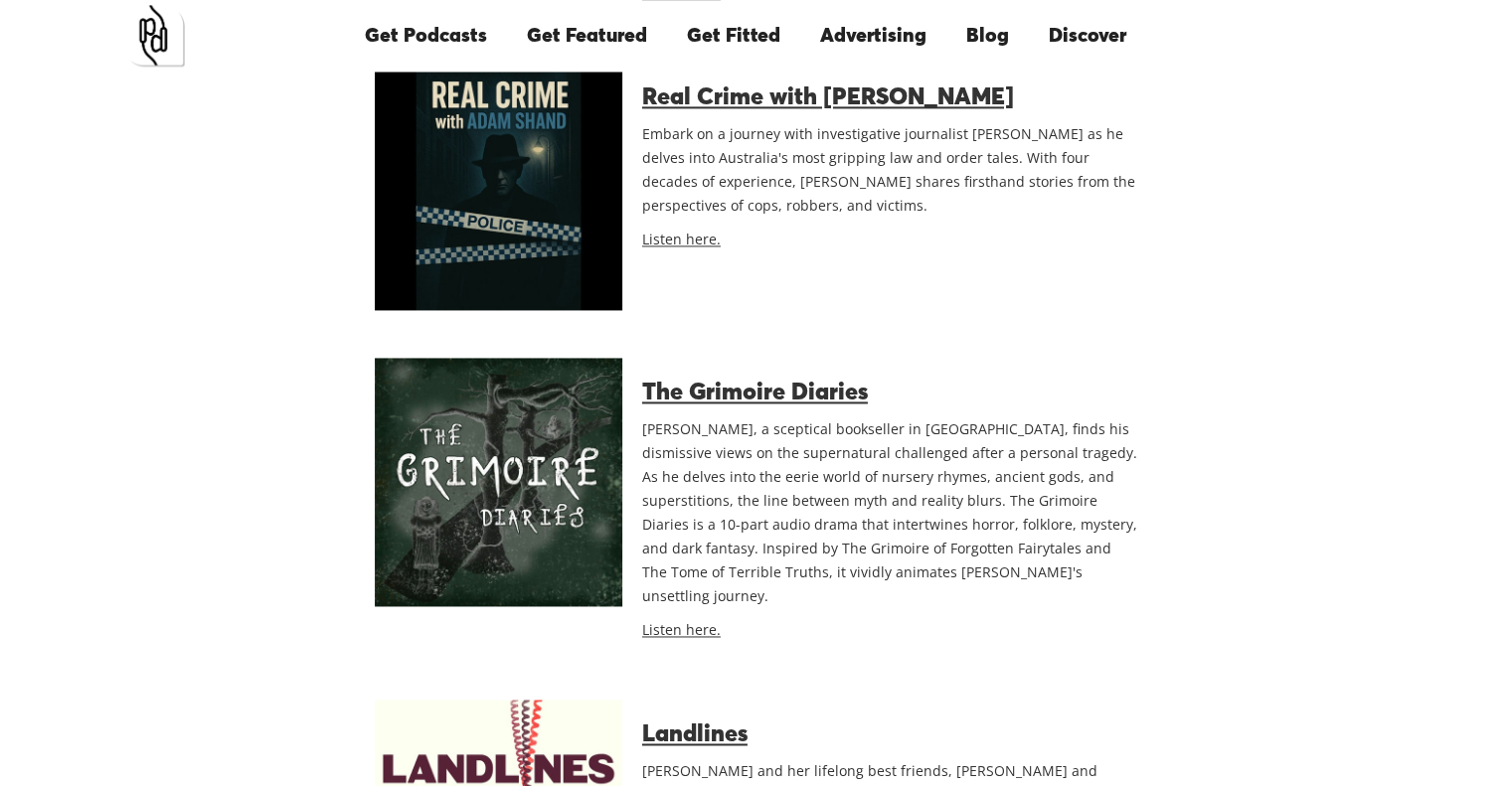 click on "[PERSON_NAME], a sceptical bookseller in [GEOGRAPHIC_DATA], finds his dismissive views on the supernatural challenged after a personal tragedy. As he delves into the eerie world of nursery rhymes, ancient gods, and superstitions, the line between myth and reality blurs. The Grimoire Diaries is a 10-part audio drama that intertwines horror, folklore, mystery, and dark fantasy. Inspired by The Grimoire of Forgotten Fairytales and The Tome of Terrible Truths, it vividly animates [PERSON_NAME]'s unsettling journey." at bounding box center (890, 513) 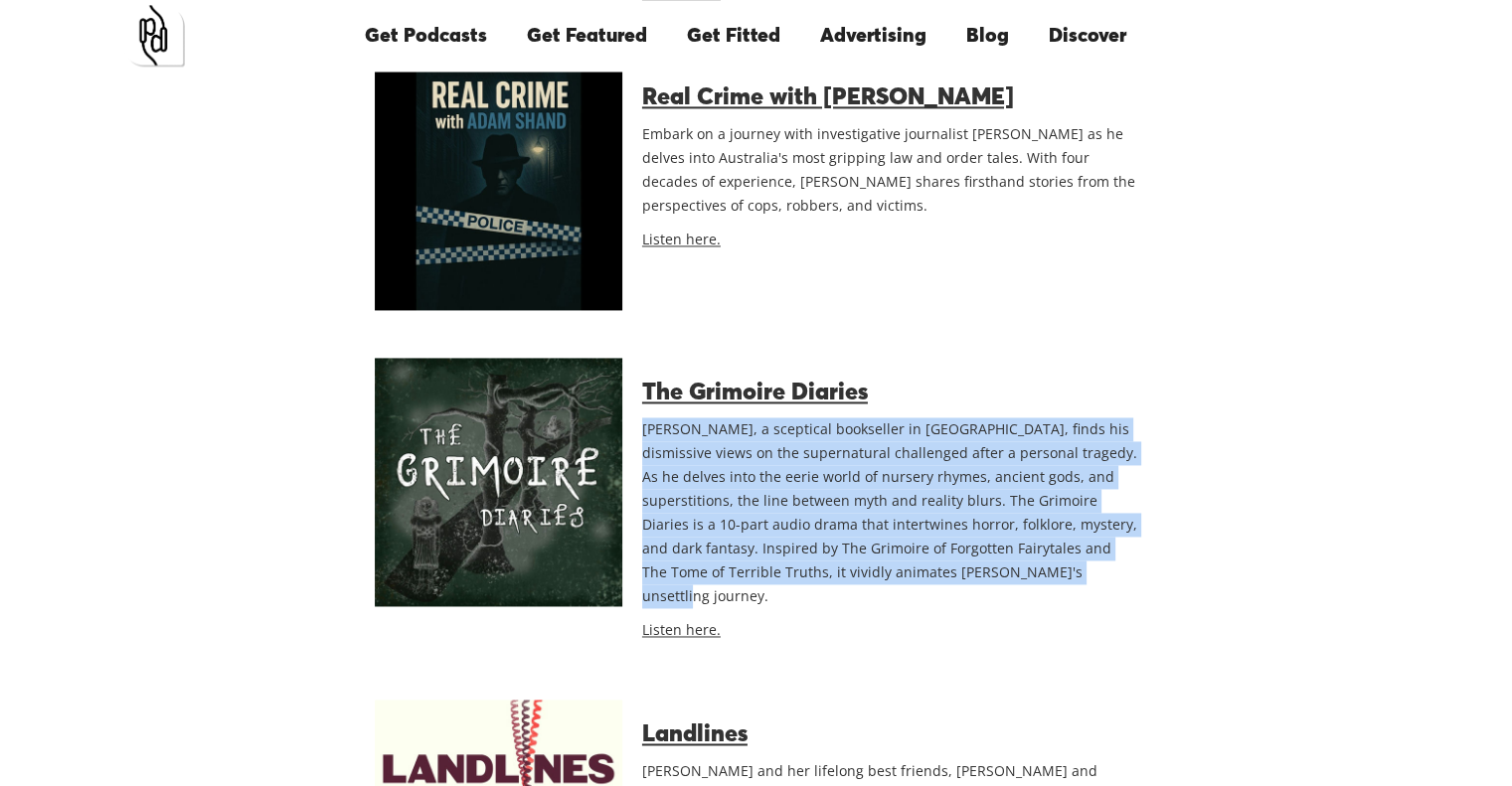 drag, startPoint x: 959, startPoint y: 361, endPoint x: 647, endPoint y: 215, distance: 344.47061 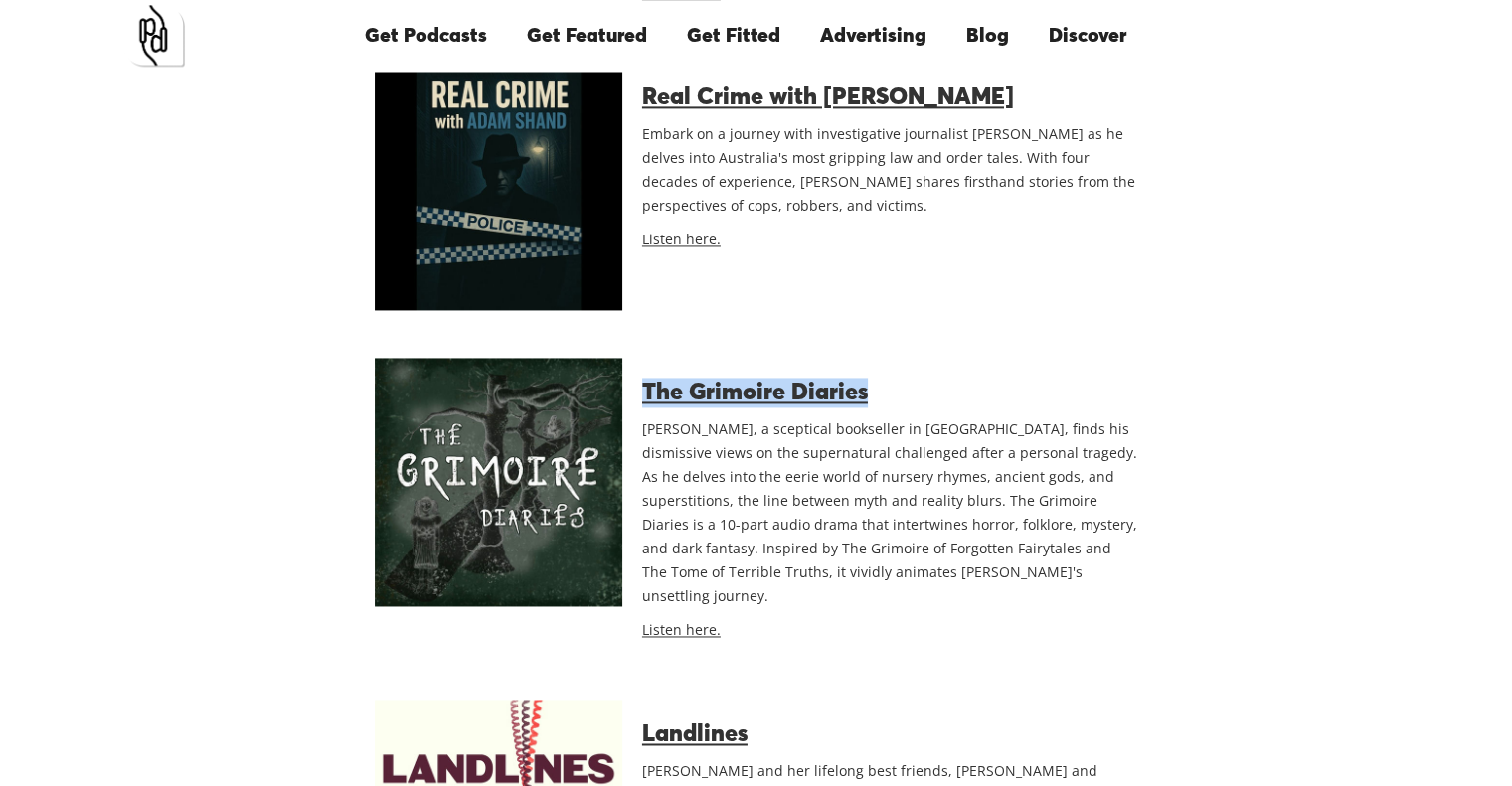 drag, startPoint x: 892, startPoint y: 190, endPoint x: 647, endPoint y: 174, distance: 245.52189 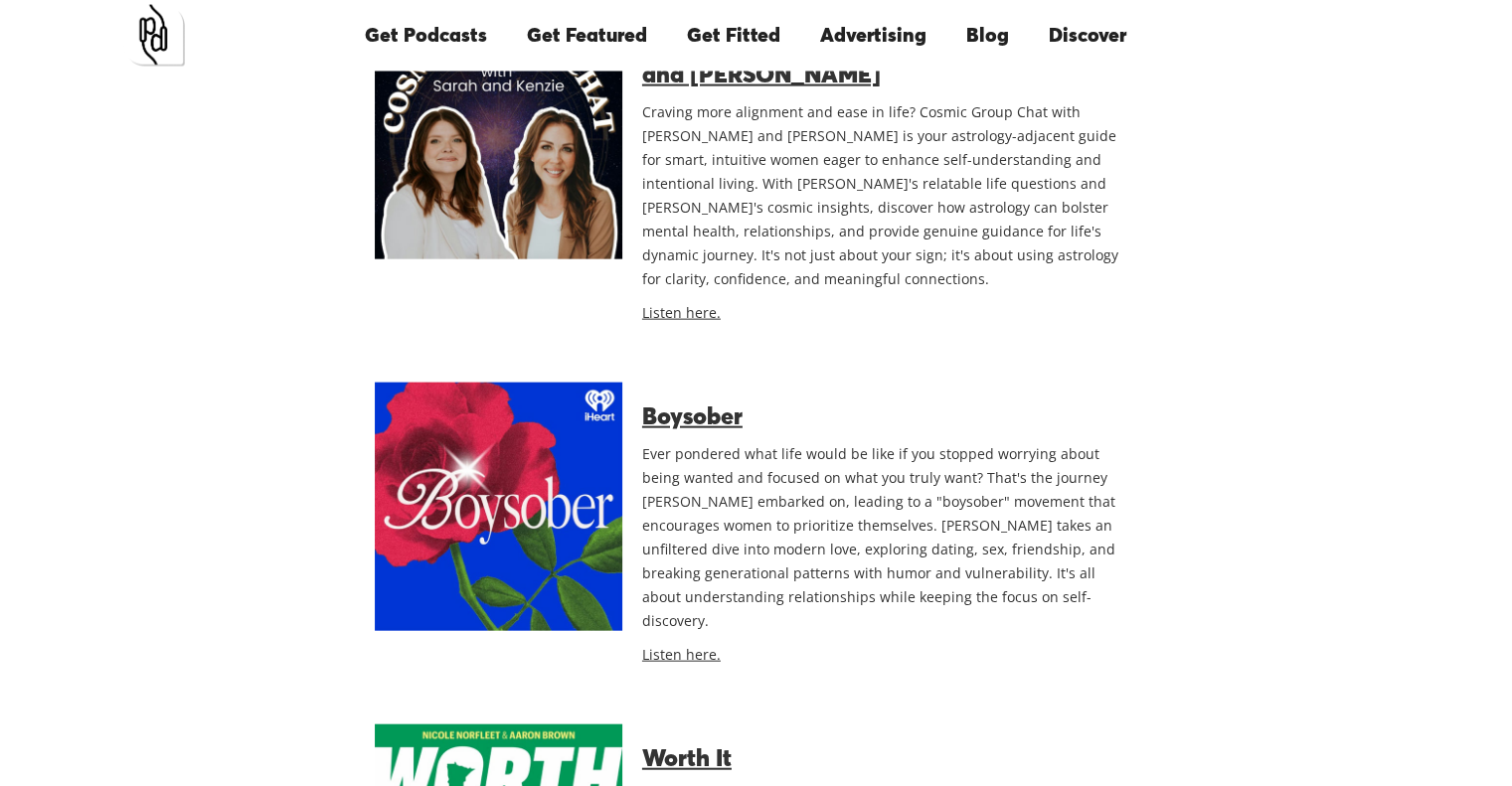 scroll, scrollTop: 12051, scrollLeft: 0, axis: vertical 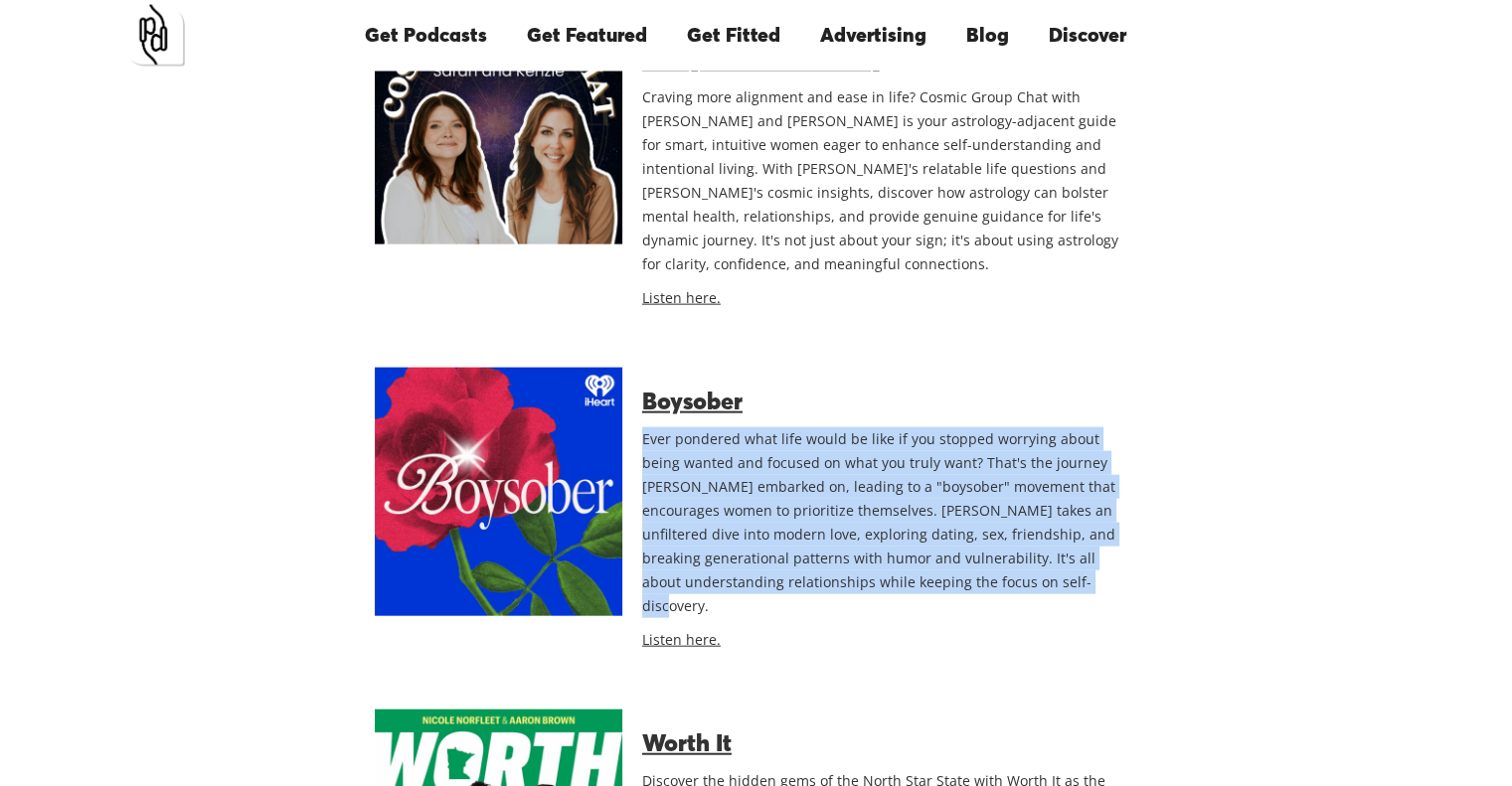 drag, startPoint x: 926, startPoint y: 260, endPoint x: 640, endPoint y: 151, distance: 306.06699 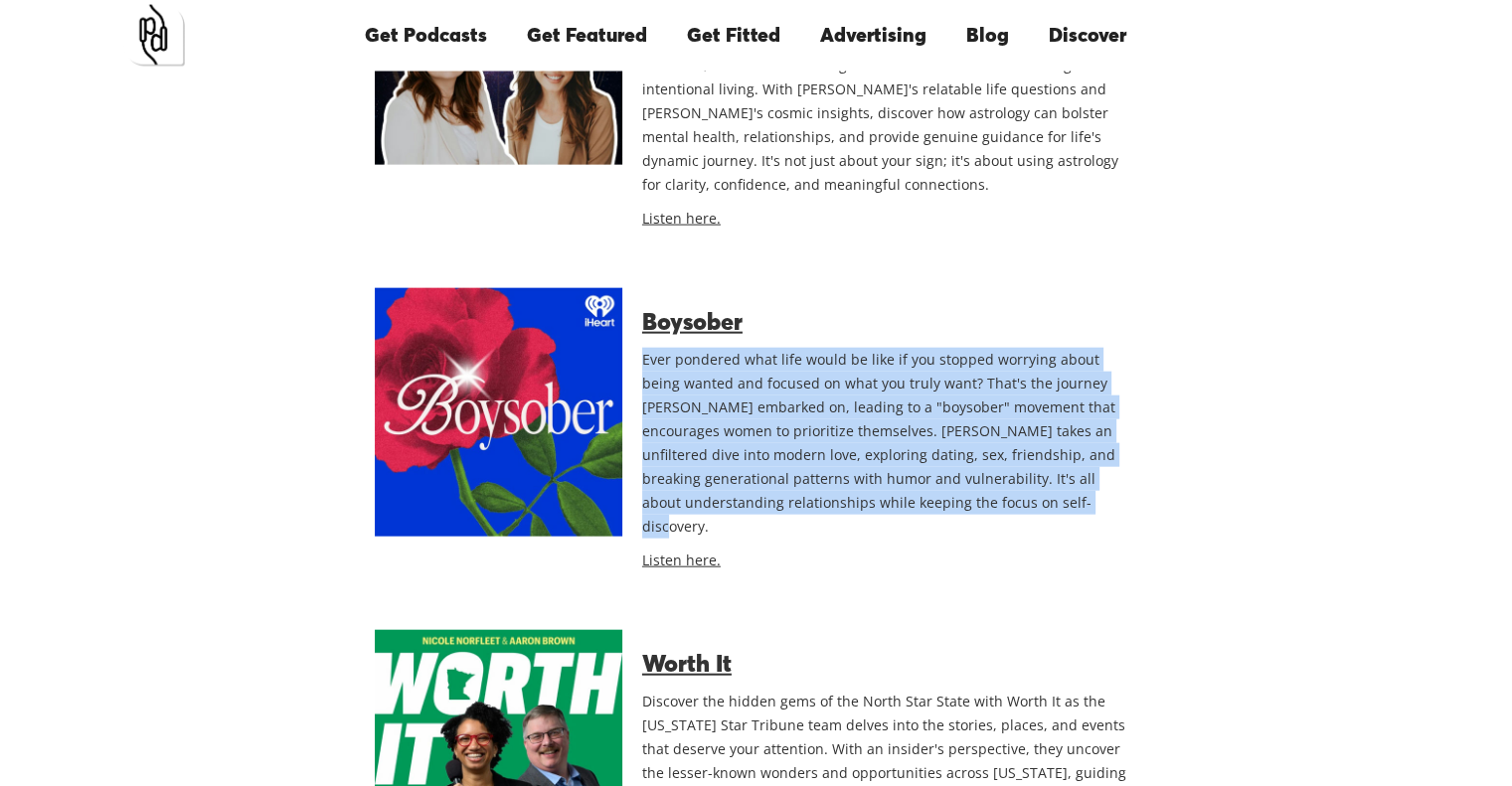 scroll, scrollTop: 12449, scrollLeft: 0, axis: vertical 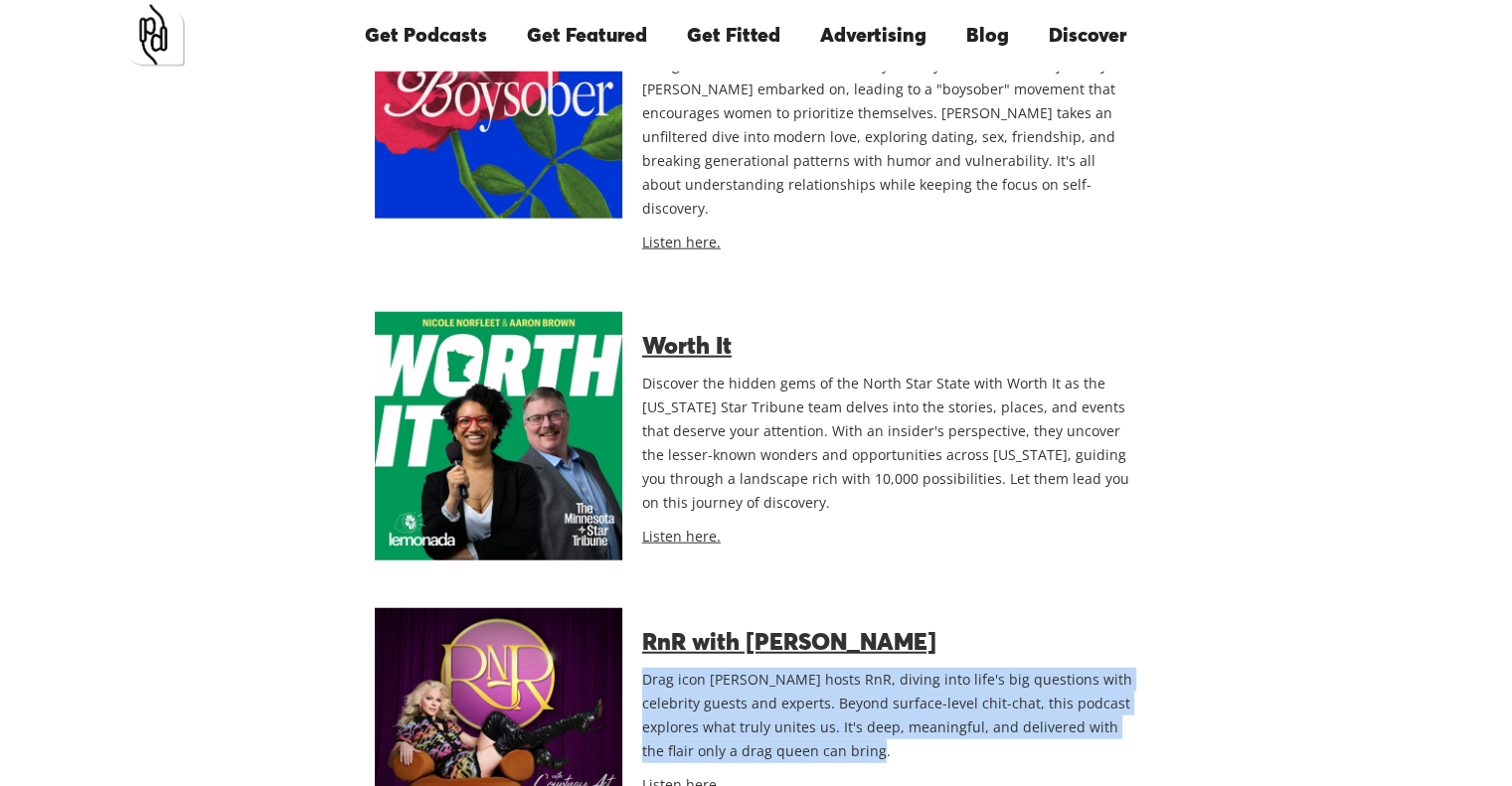 drag, startPoint x: 641, startPoint y: 369, endPoint x: 870, endPoint y: 428, distance: 236.47833 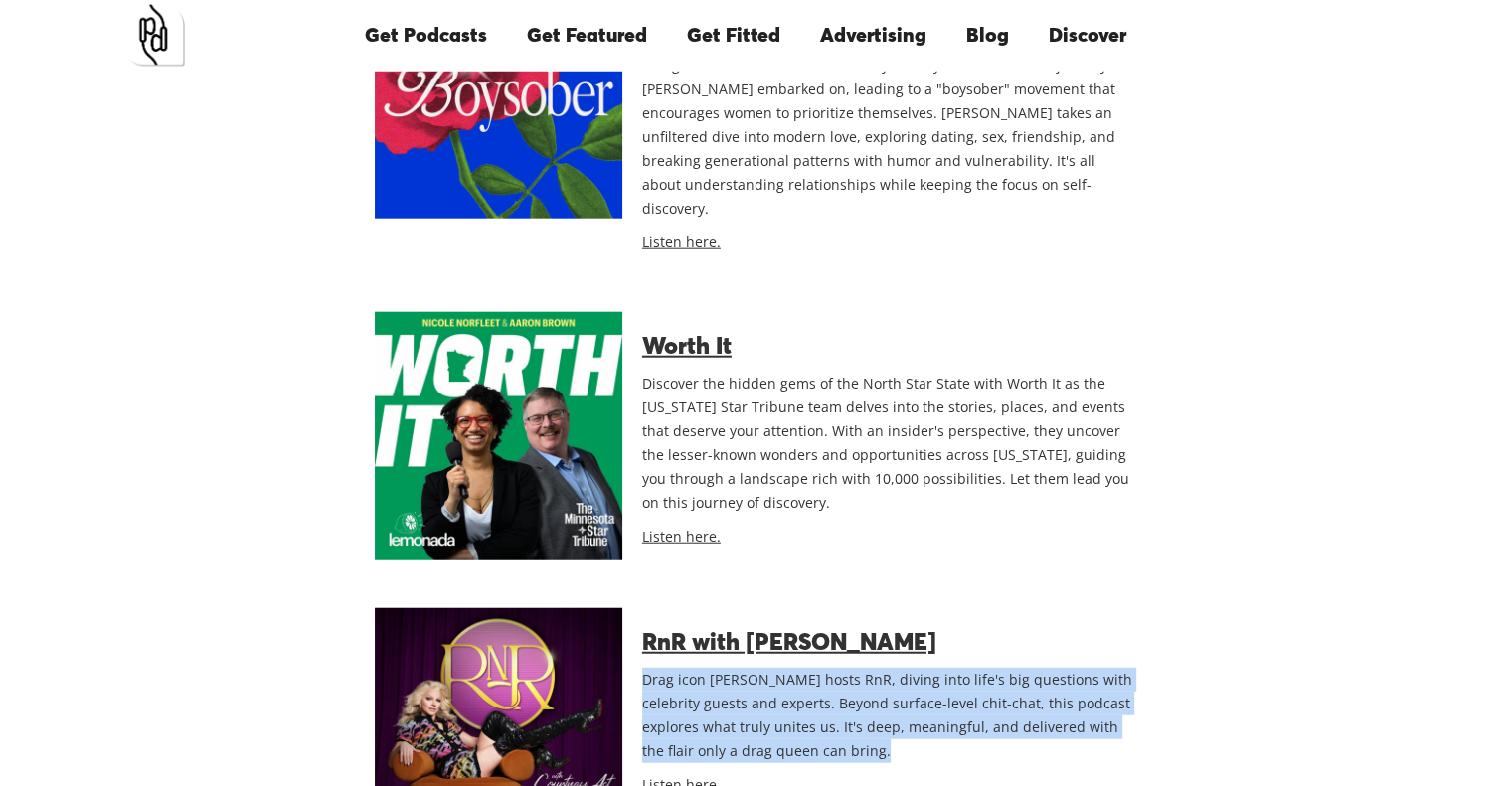 drag, startPoint x: 869, startPoint y: 428, endPoint x: 632, endPoint y: 369, distance: 244.23349 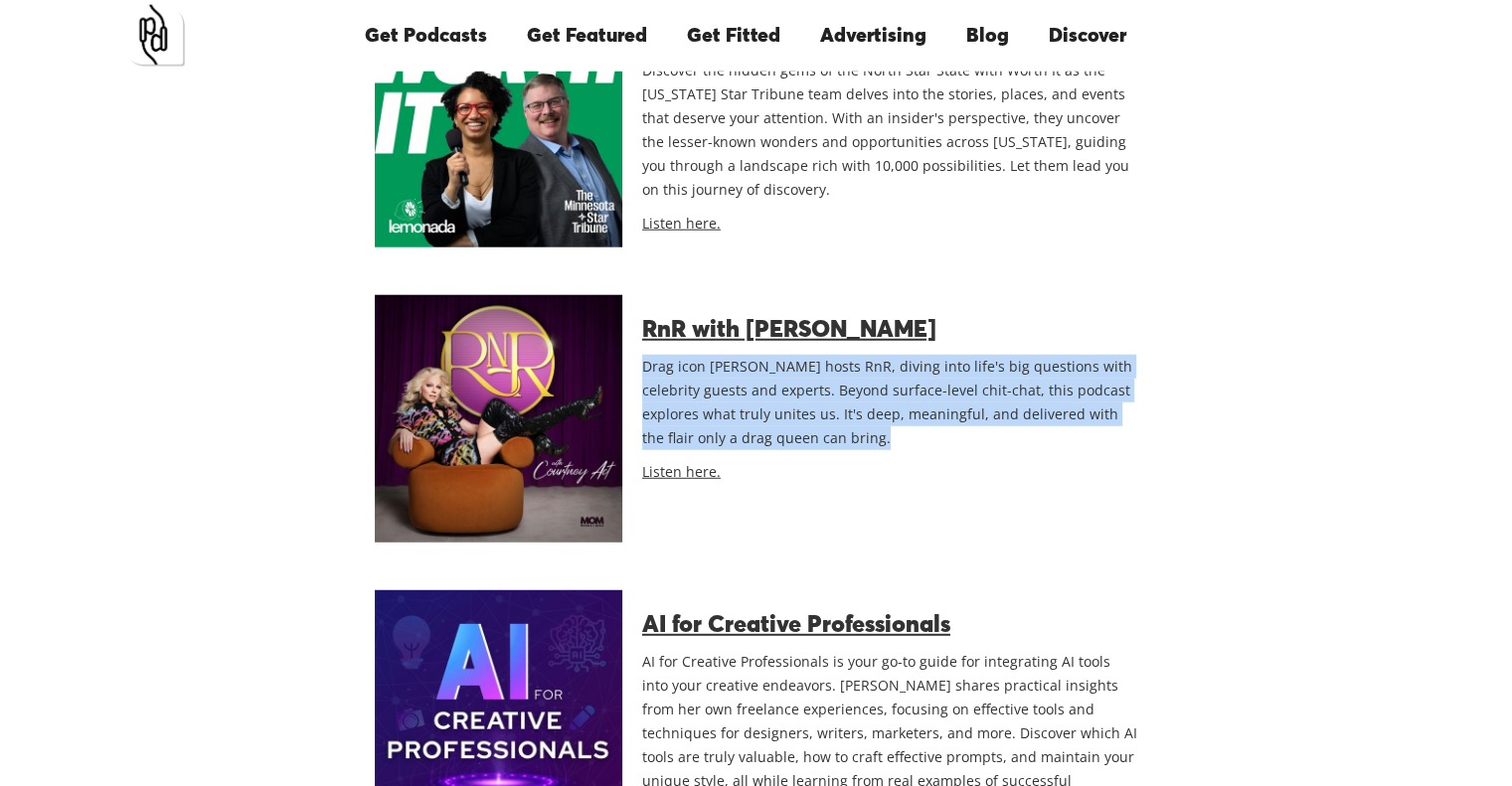 scroll, scrollTop: 12846, scrollLeft: 0, axis: vertical 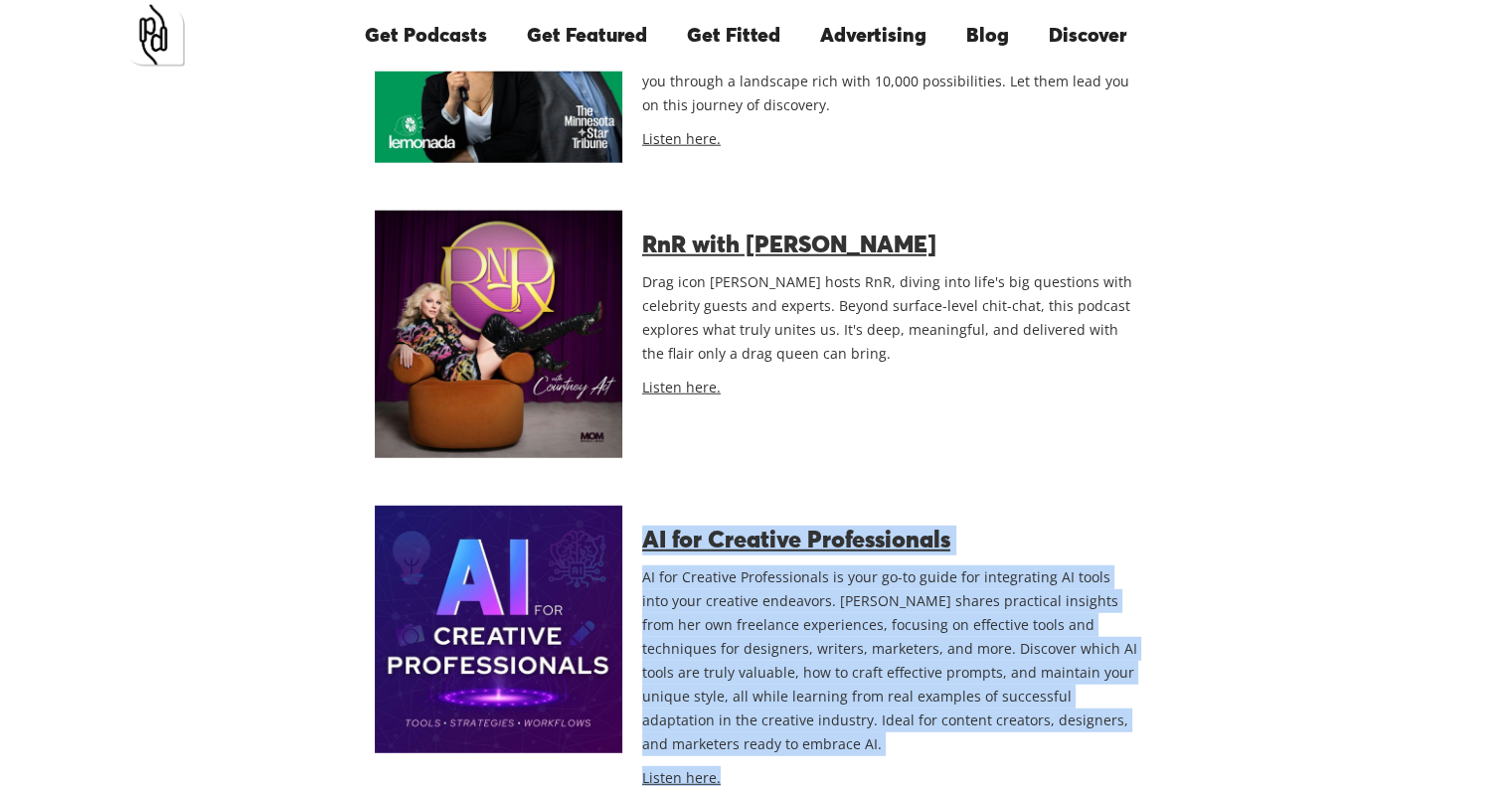 drag, startPoint x: 723, startPoint y: 462, endPoint x: 640, endPoint y: 227, distance: 249.2268 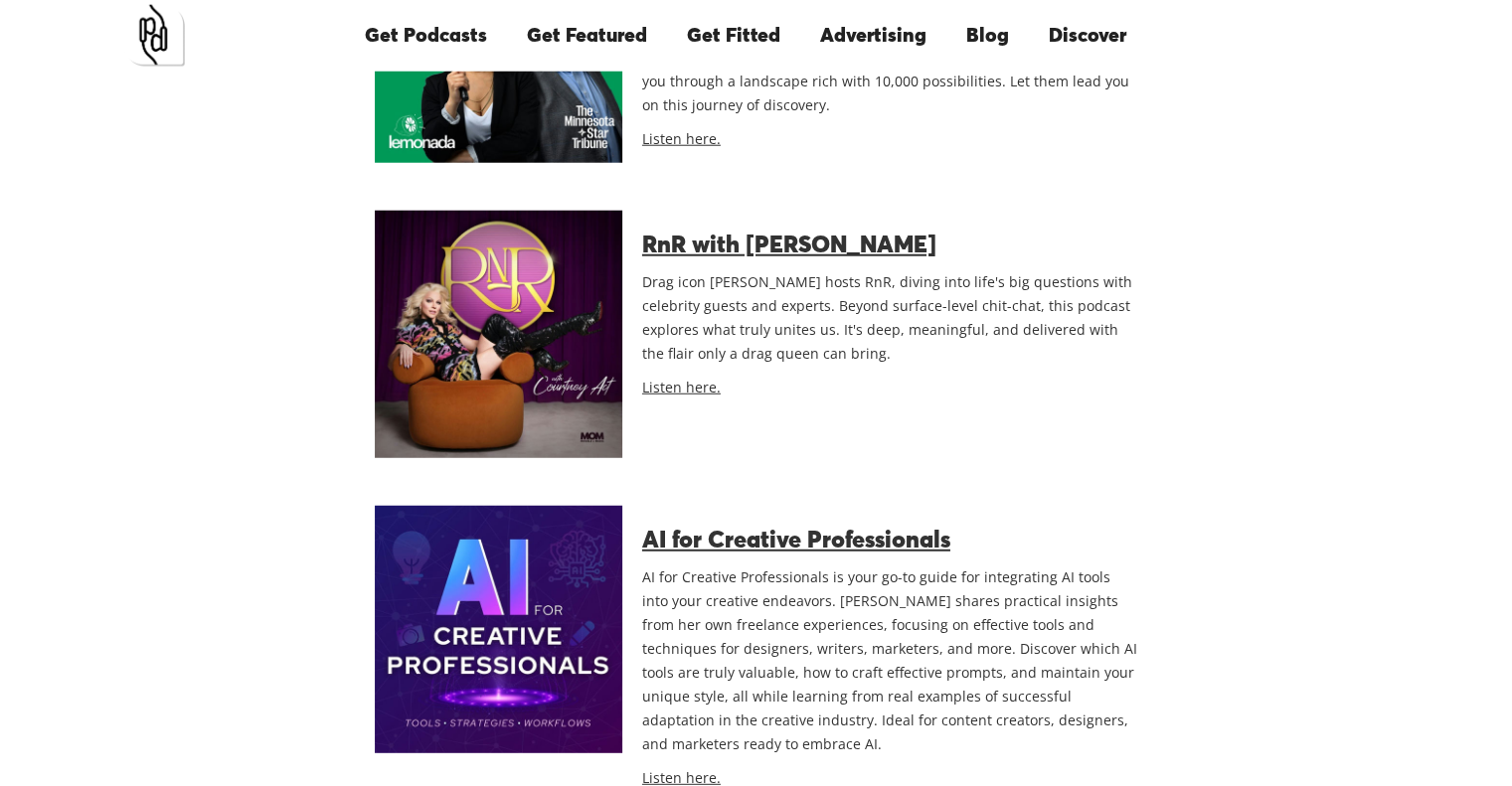 click on "AI for Creative Professionals is your go-to guide for integrating AI tools into your creative endeavors. [PERSON_NAME] shares practical insights from her own freelance experiences, focusing on effective tools and techniques for designers, writers, marketers, and more. Discover which AI tools are truly valuable, how to craft effective prompts, and maintain your unique style, all while learning from real examples of successful adaptation in the creative industry. Ideal for content creators, designers, and marketers ready to embrace AI." at bounding box center (890, 661) 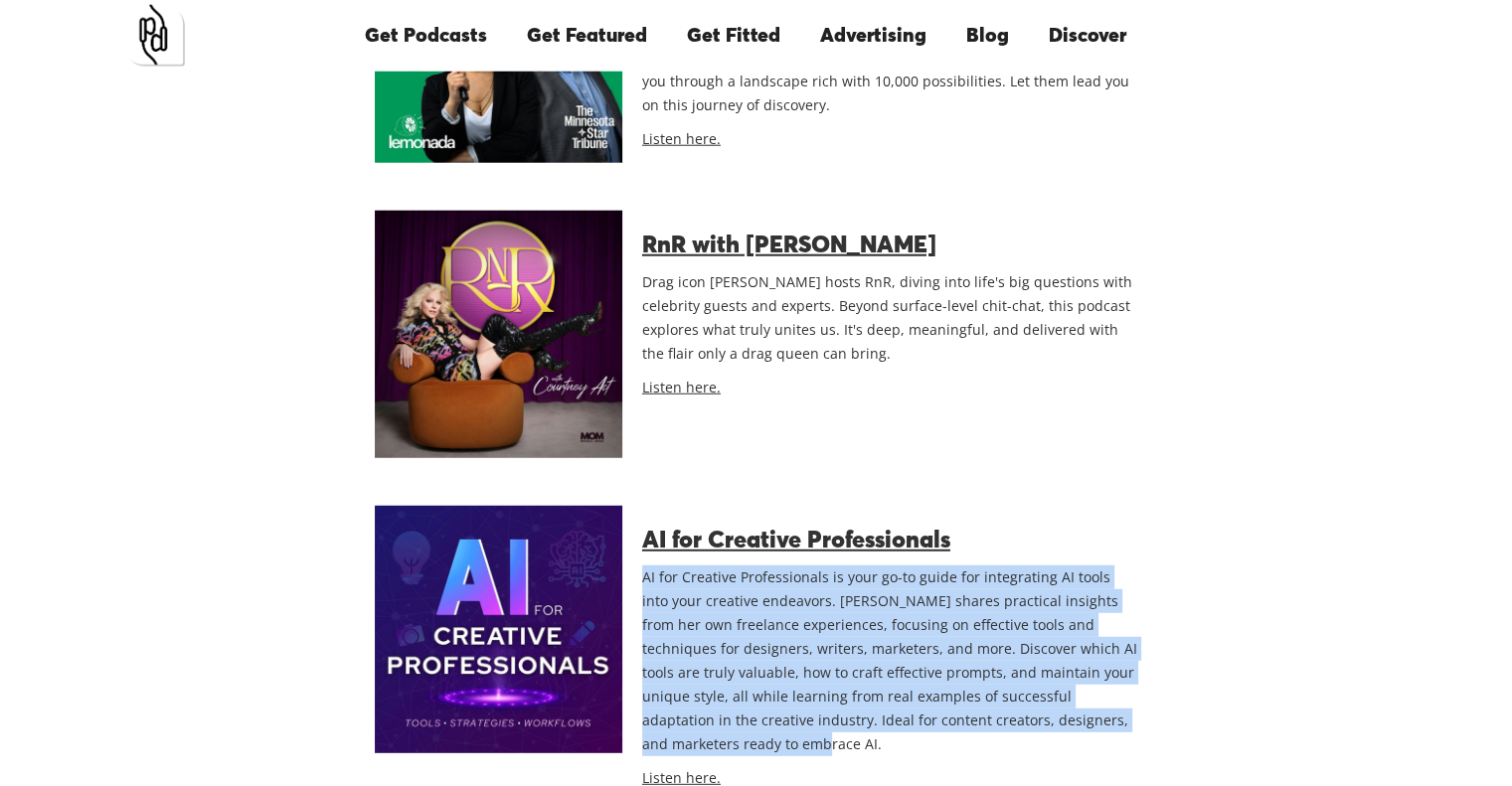 drag, startPoint x: 783, startPoint y: 433, endPoint x: 632, endPoint y: 249, distance: 238.02731 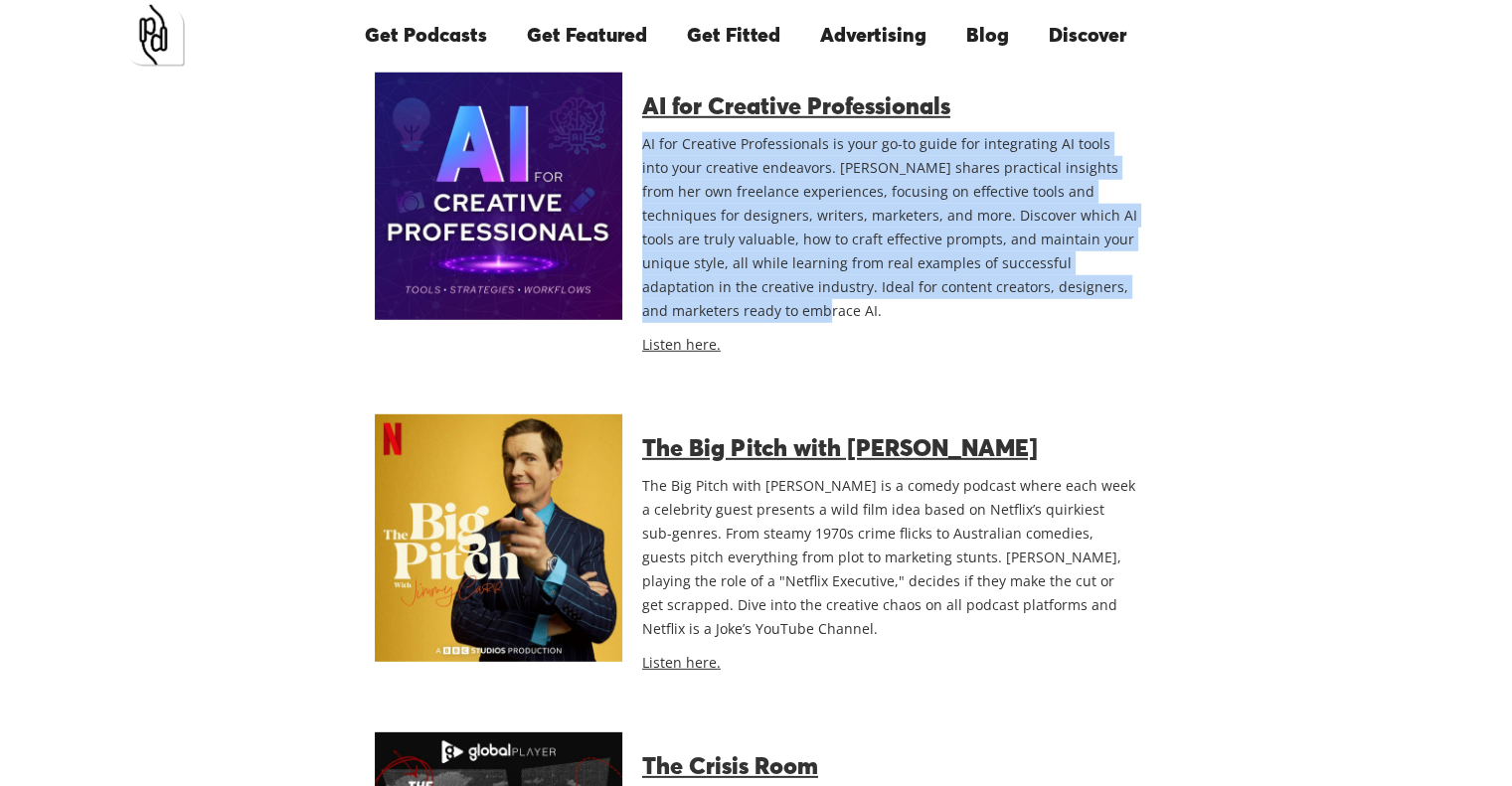 scroll, scrollTop: 13343, scrollLeft: 0, axis: vertical 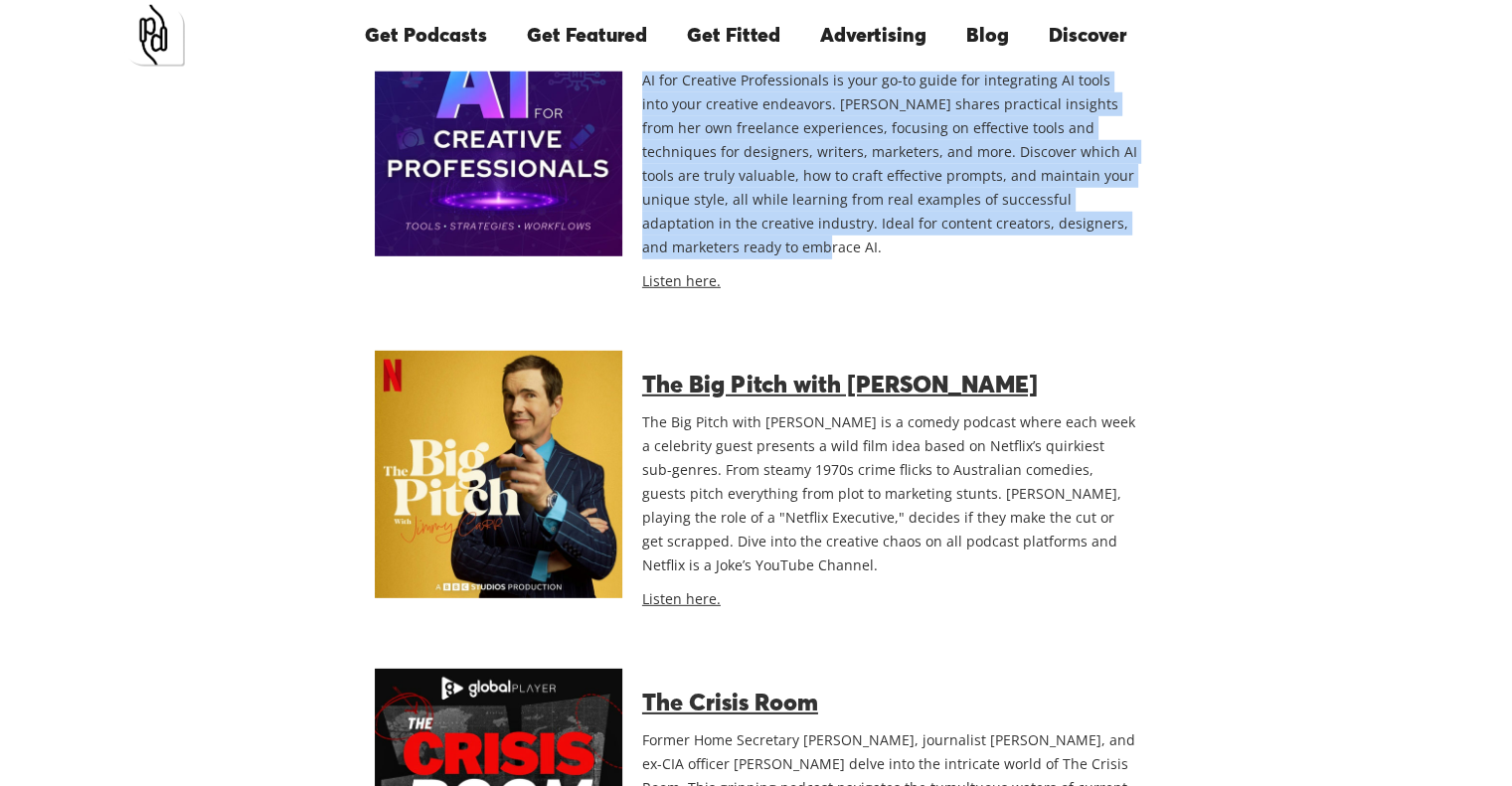 drag, startPoint x: 659, startPoint y: 427, endPoint x: 1156, endPoint y: 571, distance: 517.4408 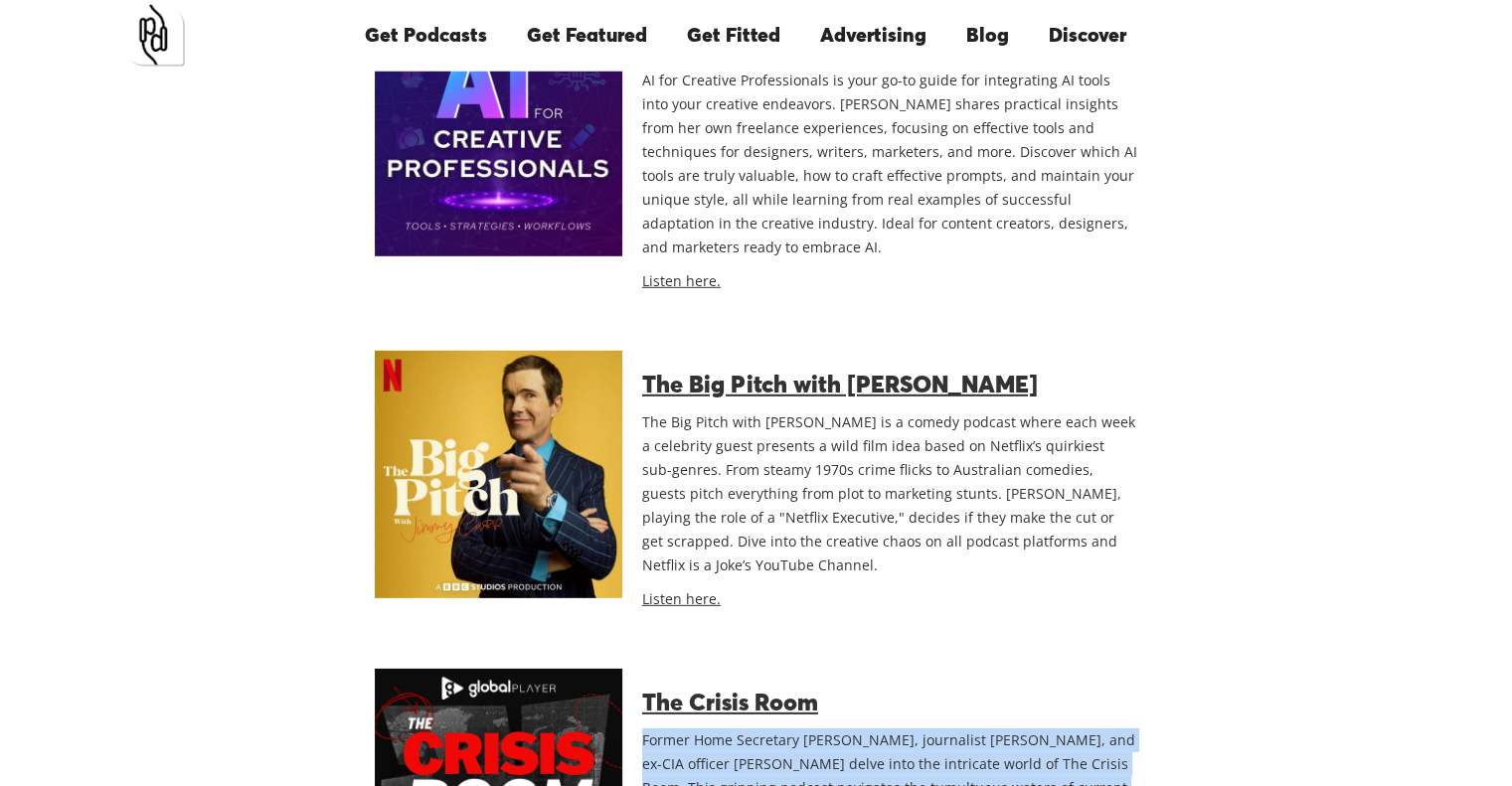 drag, startPoint x: 1149, startPoint y: 575, endPoint x: 675, endPoint y: 437, distance: 493.68006 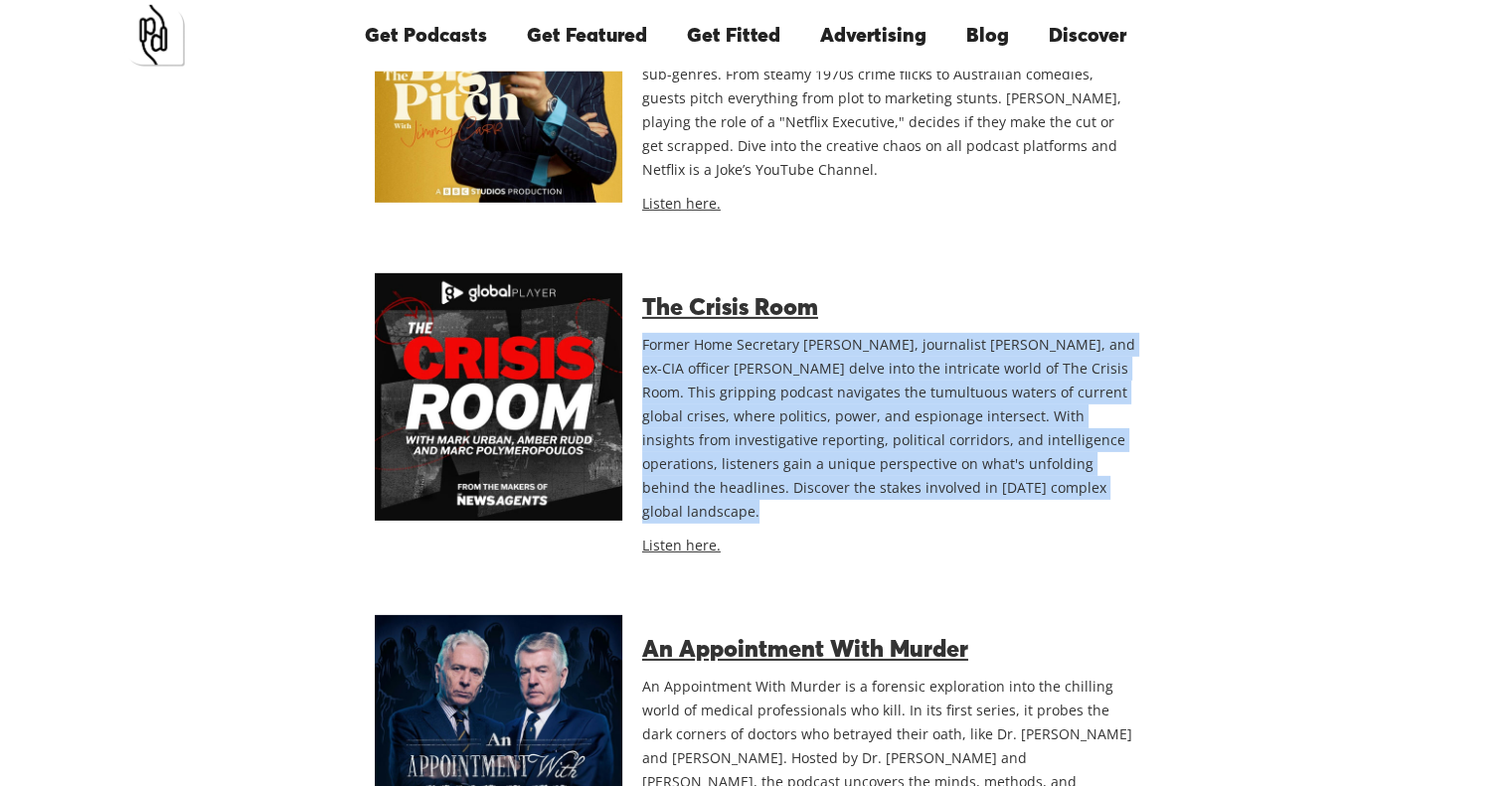 scroll, scrollTop: 13840, scrollLeft: 0, axis: vertical 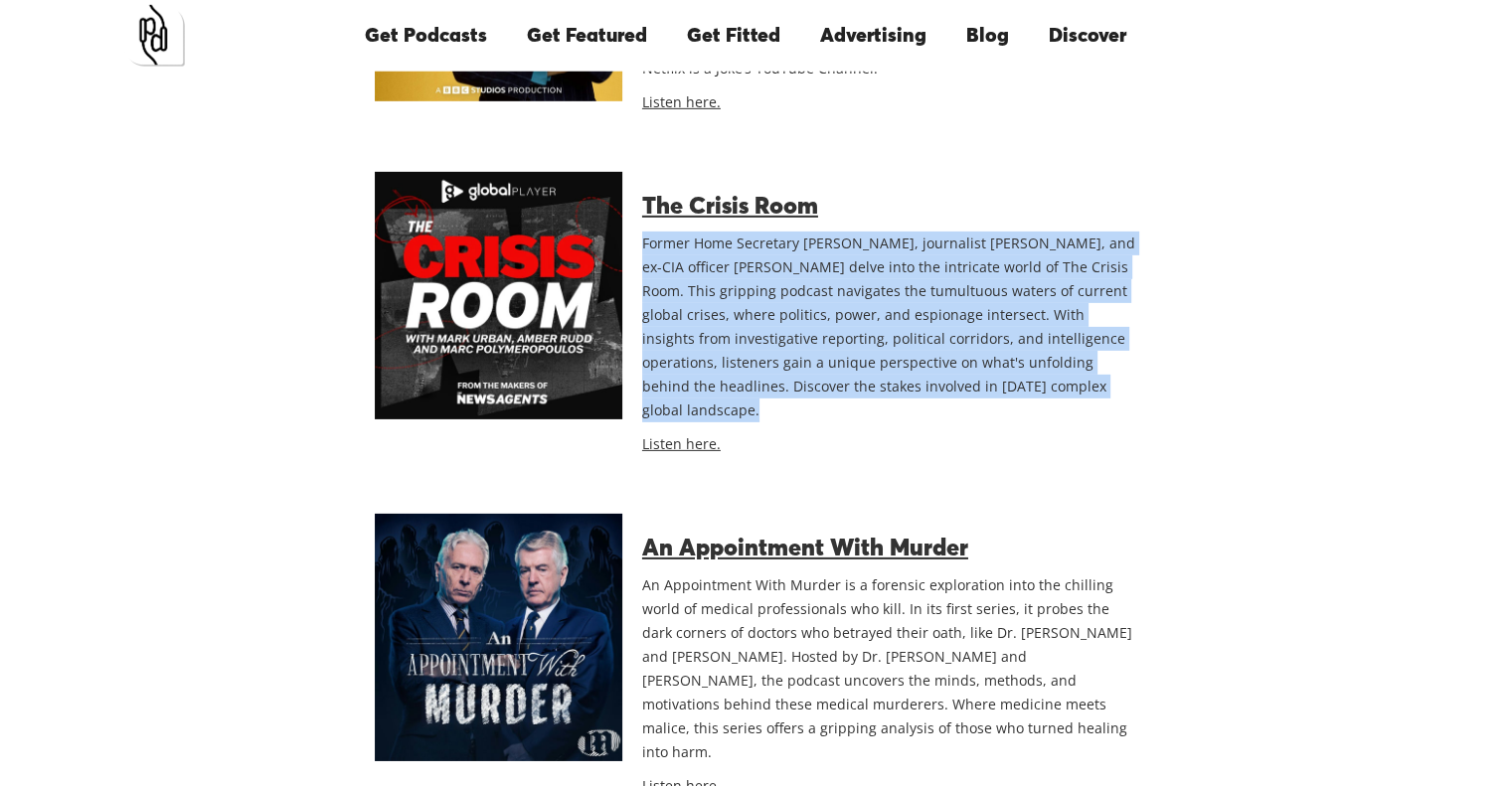 drag, startPoint x: 644, startPoint y: 253, endPoint x: 1014, endPoint y: 396, distance: 396.6724 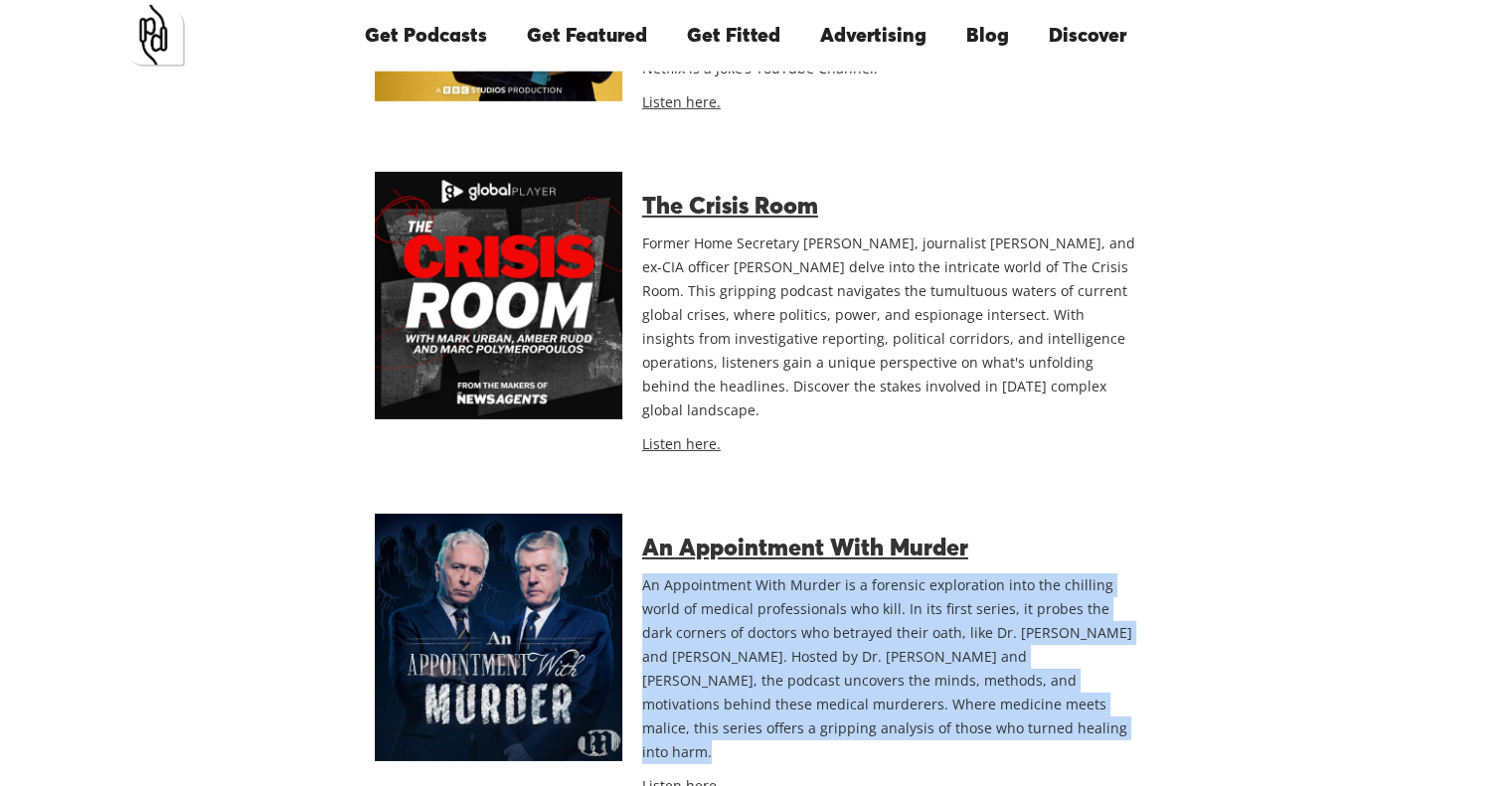 drag, startPoint x: 1030, startPoint y: 394, endPoint x: 652, endPoint y: 243, distance: 407.04422 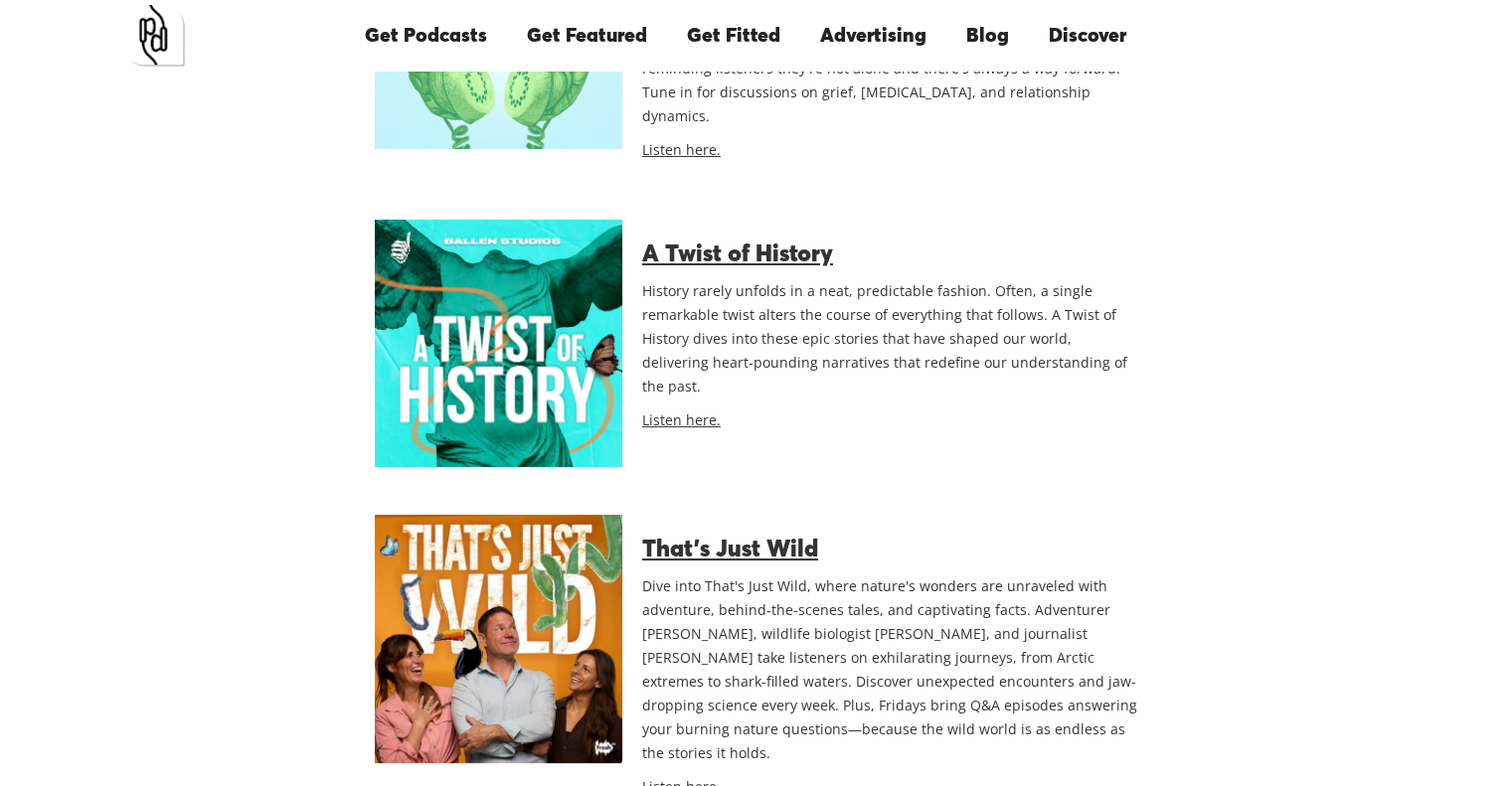 scroll, scrollTop: 15799, scrollLeft: 0, axis: vertical 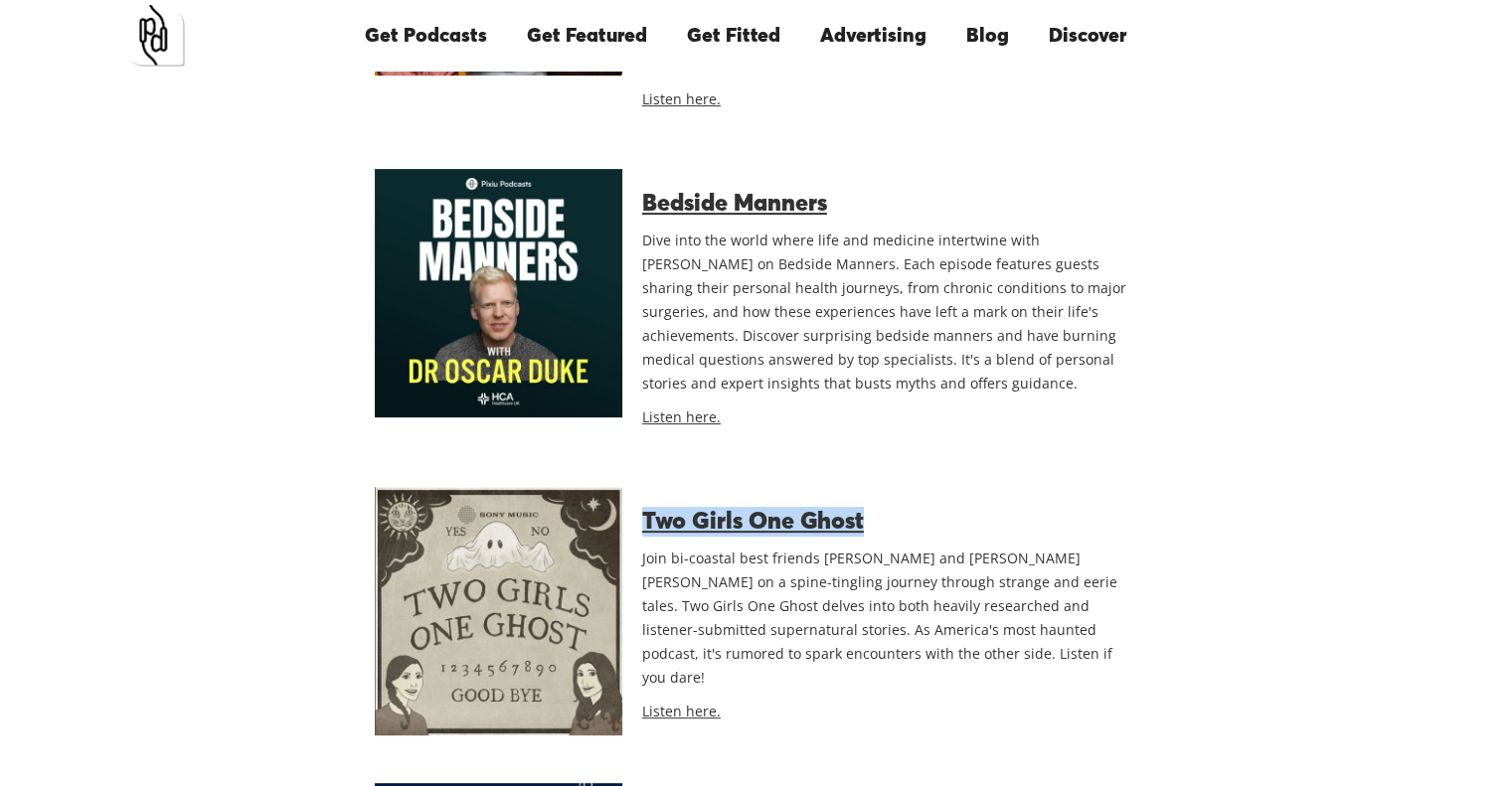 drag, startPoint x: 871, startPoint y: 99, endPoint x: 644, endPoint y: 86, distance: 227.37194 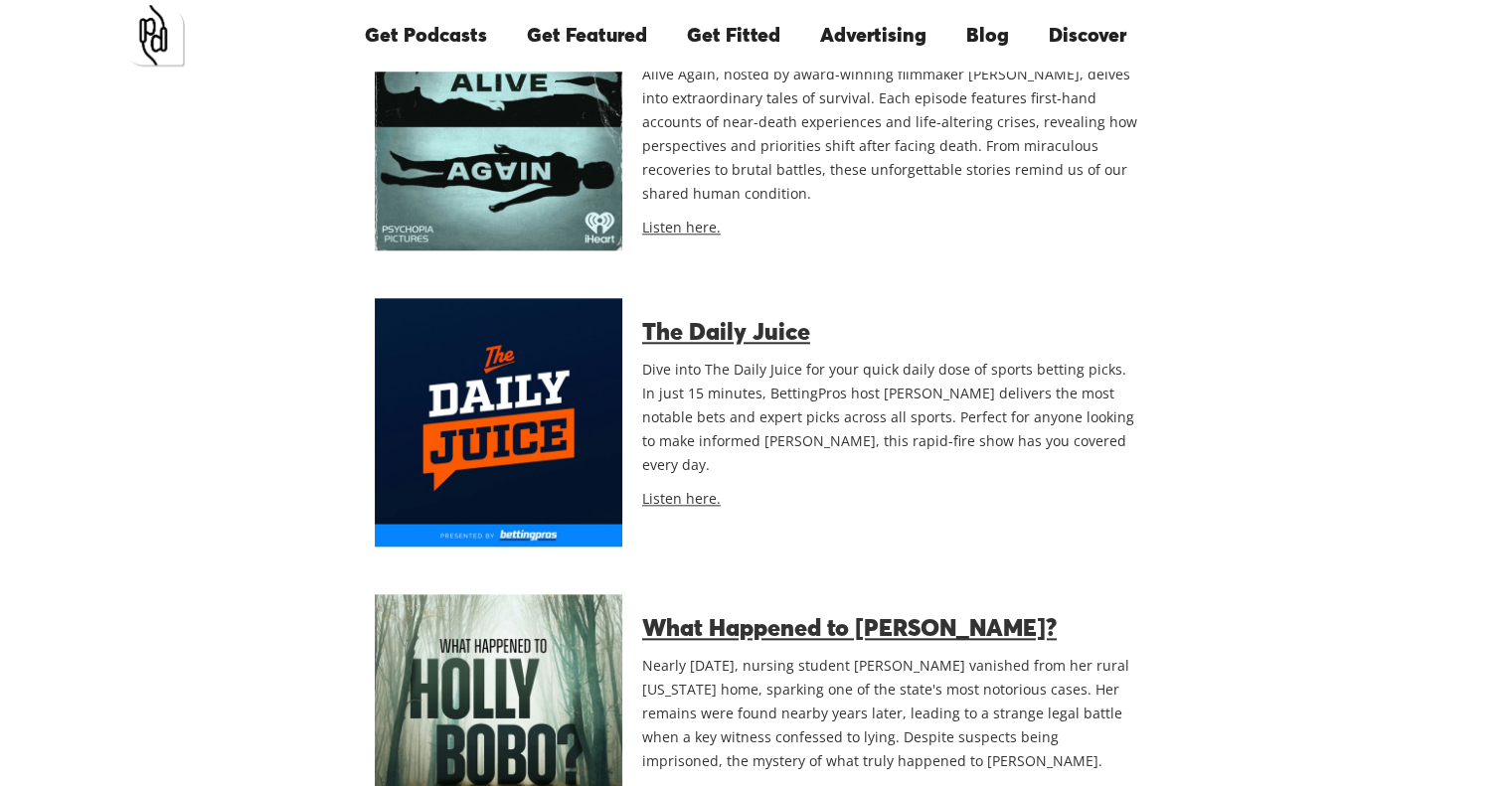scroll, scrollTop: 17191, scrollLeft: 0, axis: vertical 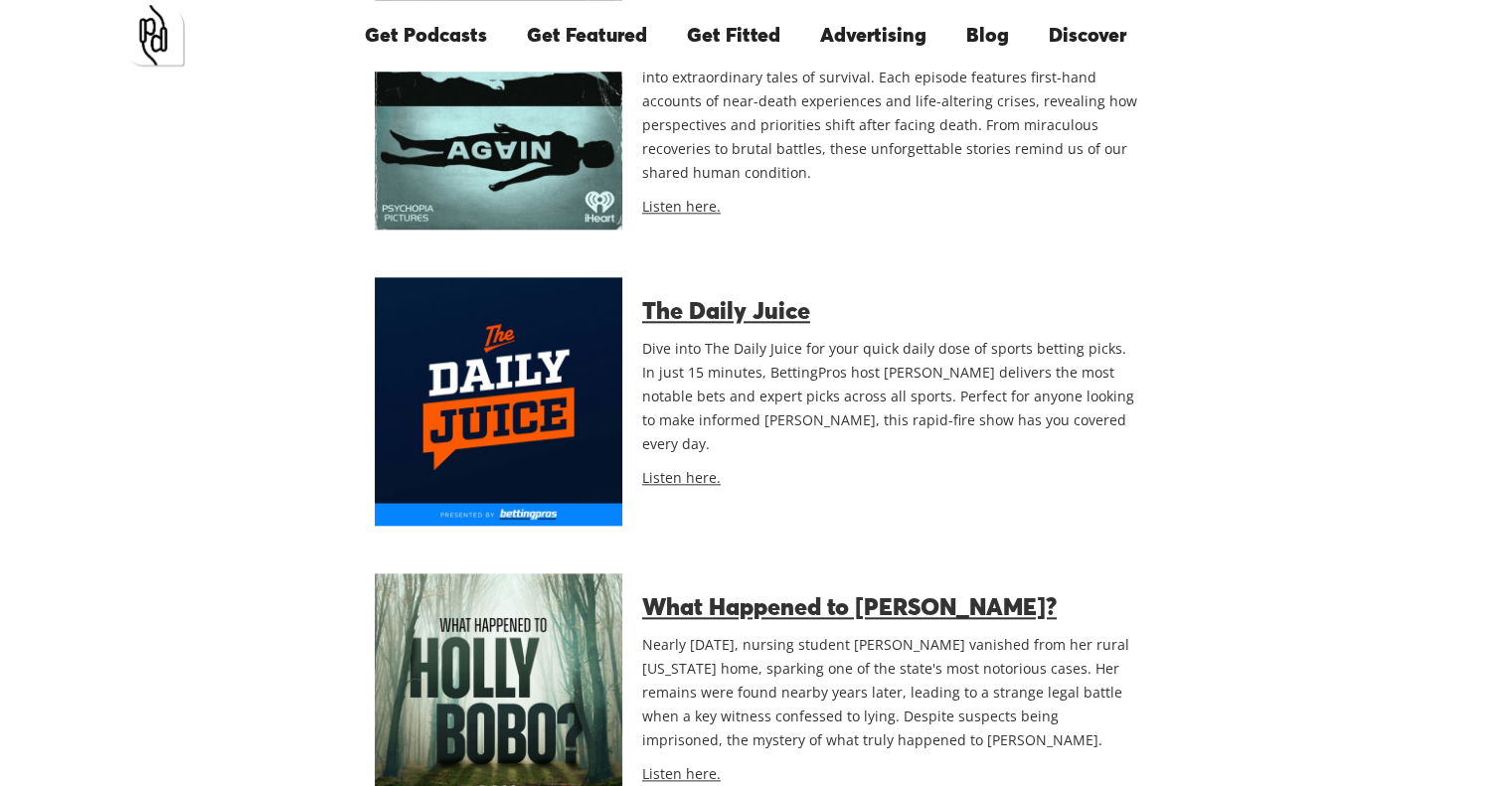 drag, startPoint x: 639, startPoint y: 214, endPoint x: 1086, endPoint y: 322, distance: 459.86194 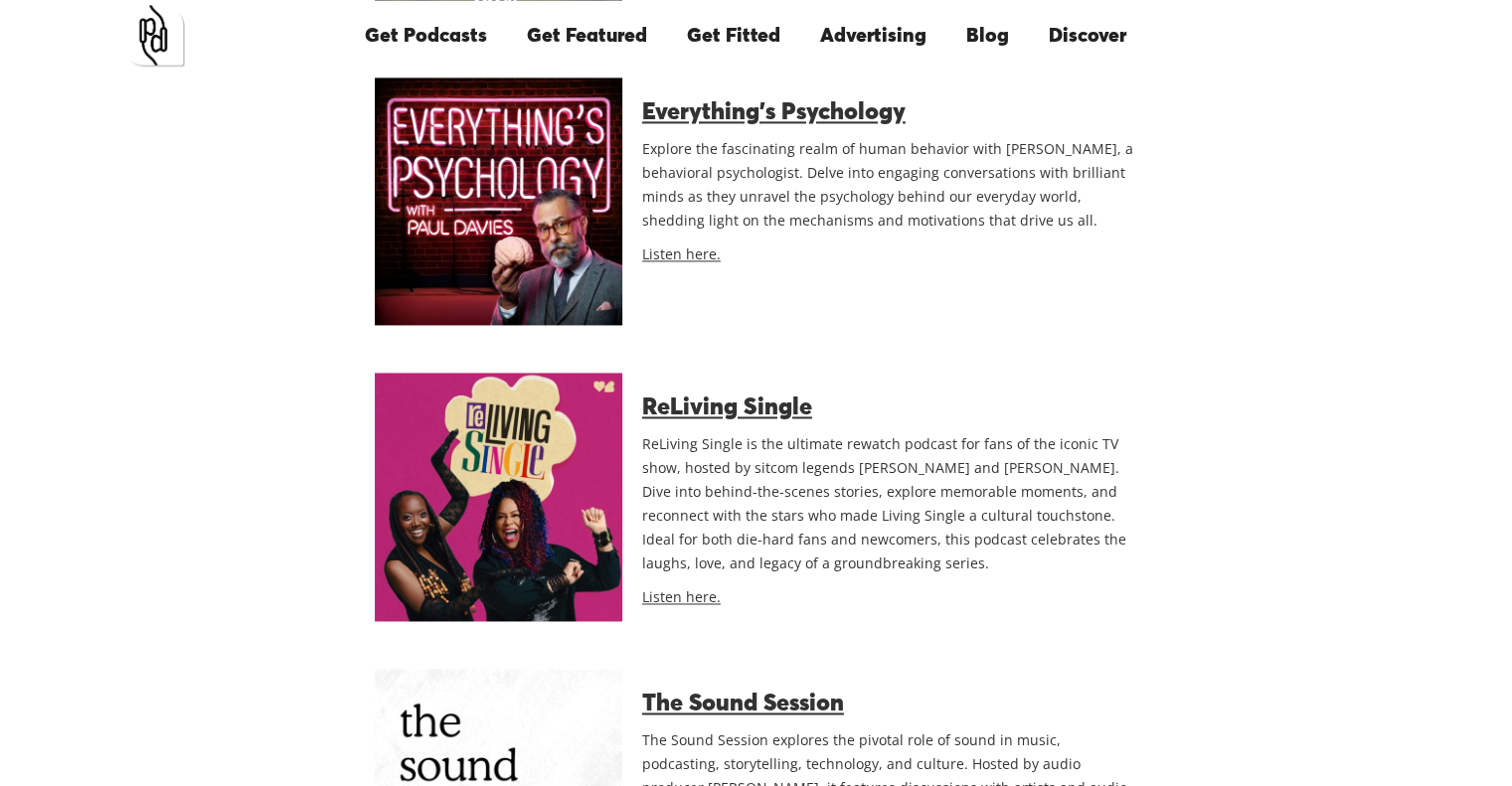 scroll, scrollTop: 17986, scrollLeft: 0, axis: vertical 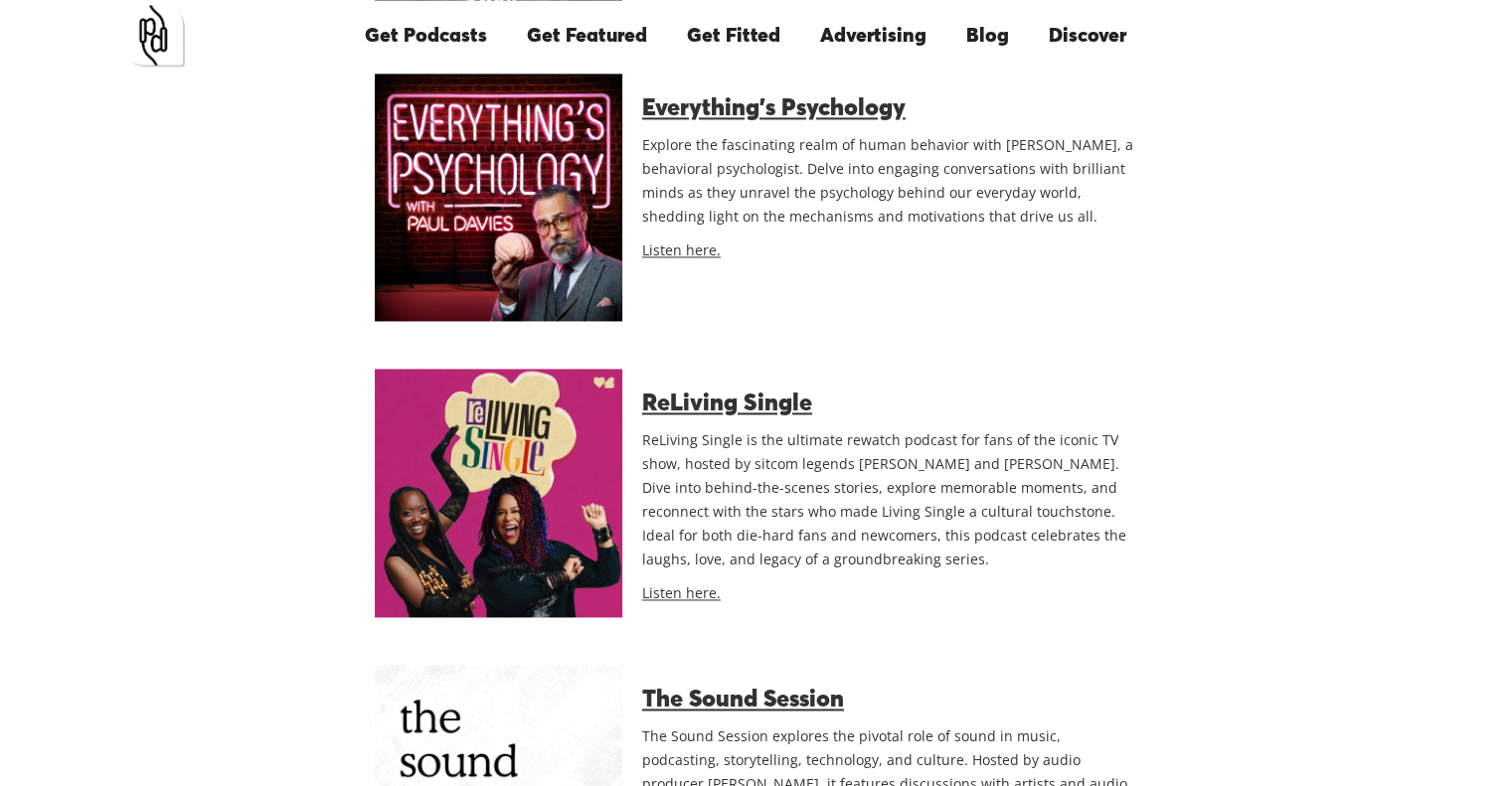 click on "The Sound Session explores the pivotal role of sound in music, podcasting, storytelling, technology, and culture. Hosted by audio producer [PERSON_NAME], it features discussions with artists and audio professionals shaping the future of sound. This podcast is perfect for creators and sound enthusiasts alike, offering fresh ideas and inspiration in the sonic world." at bounding box center (890, 796) 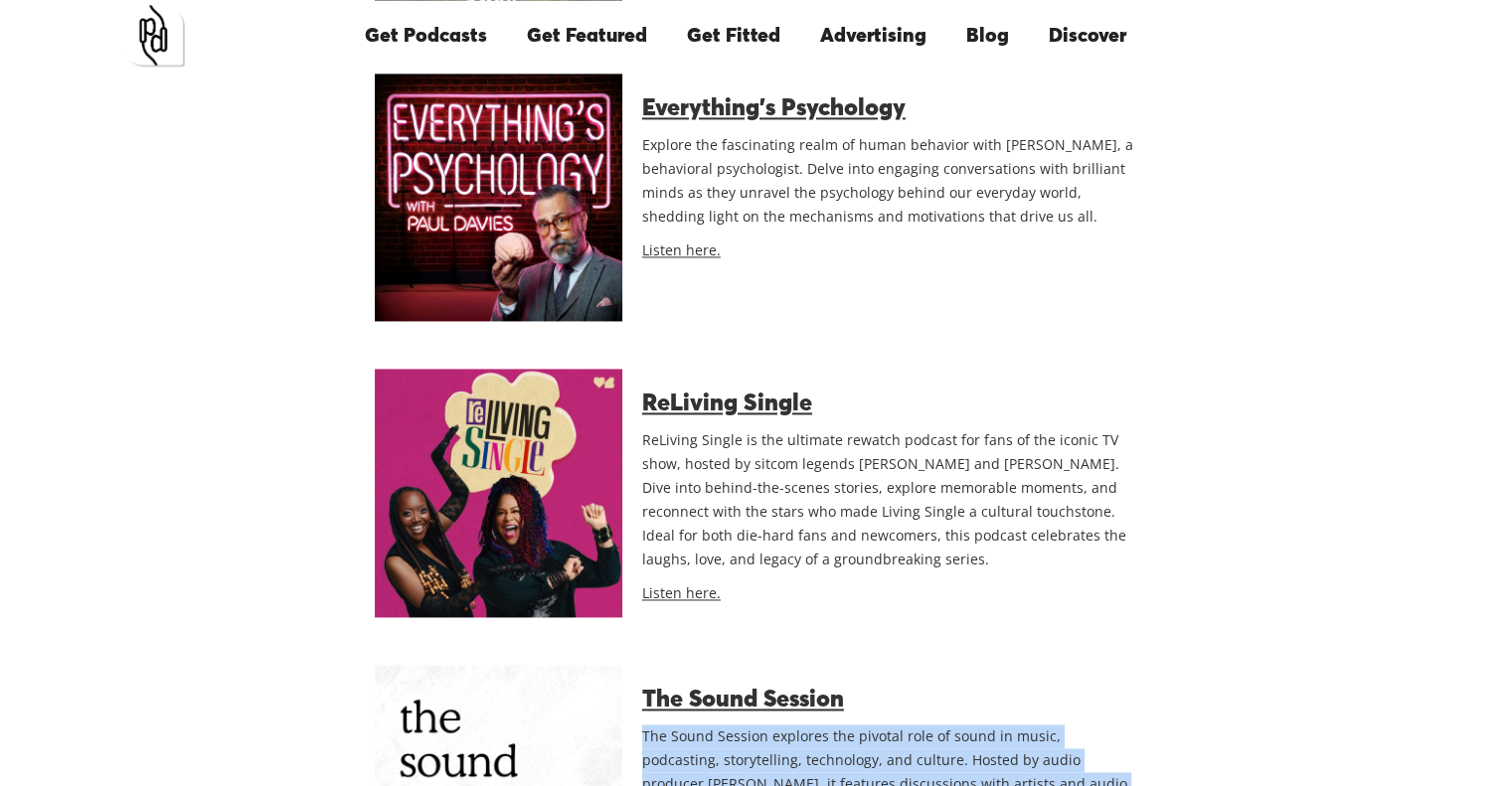 drag, startPoint x: 685, startPoint y: 305, endPoint x: 883, endPoint y: 424, distance: 231.00866 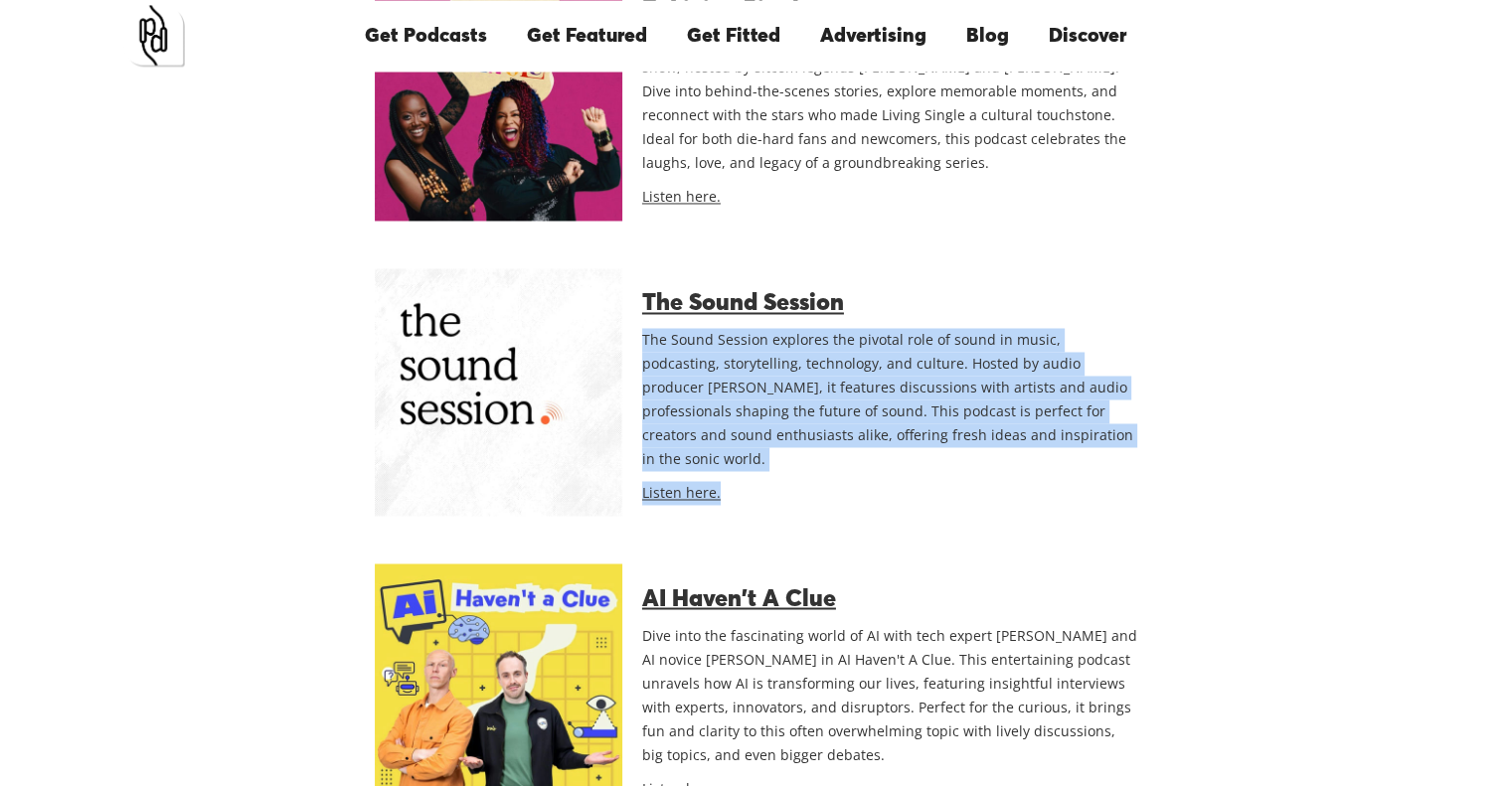 scroll, scrollTop: 18383, scrollLeft: 0, axis: vertical 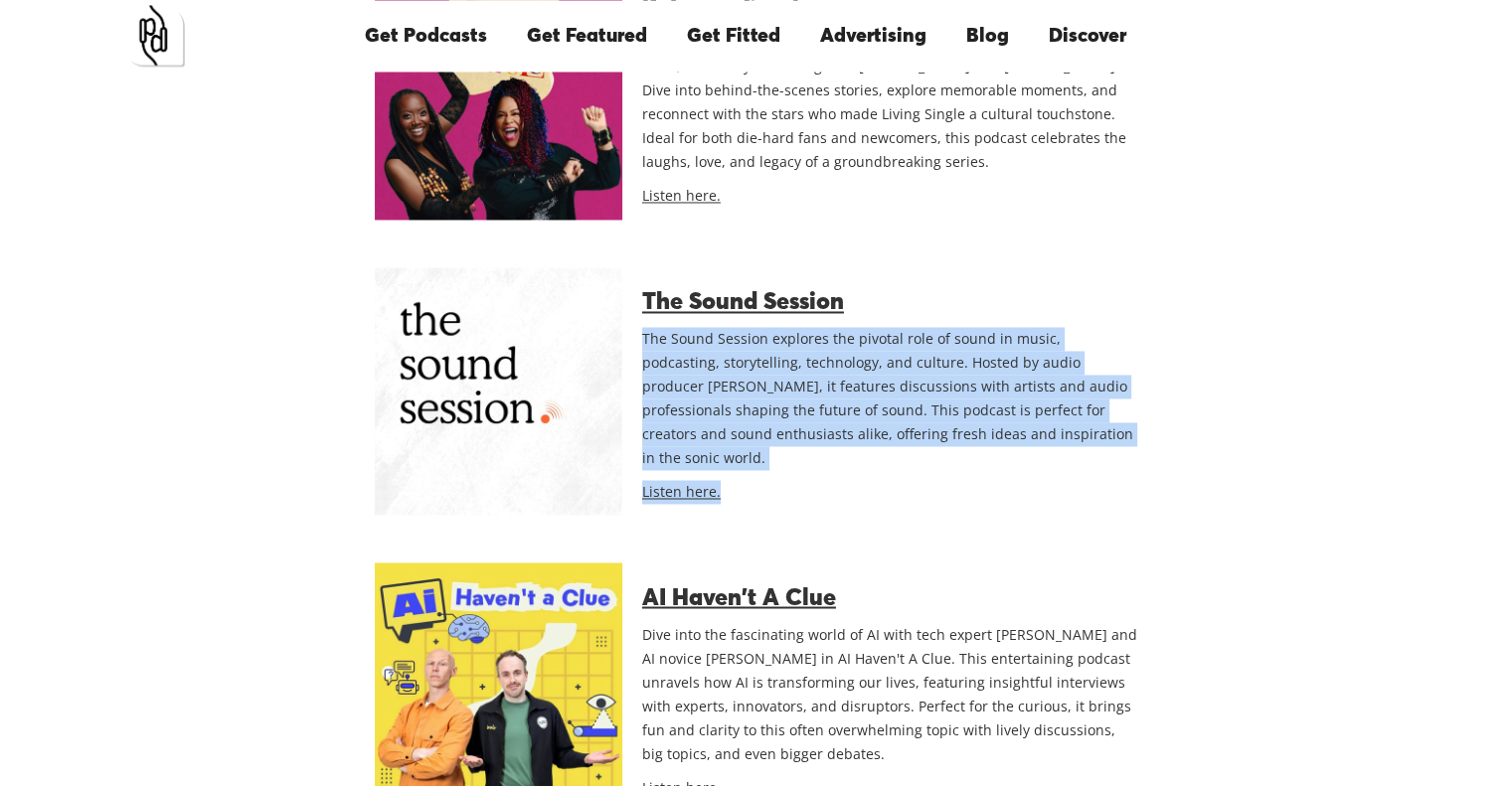 drag, startPoint x: 851, startPoint y: 337, endPoint x: 646, endPoint y: 213, distance: 239.5851 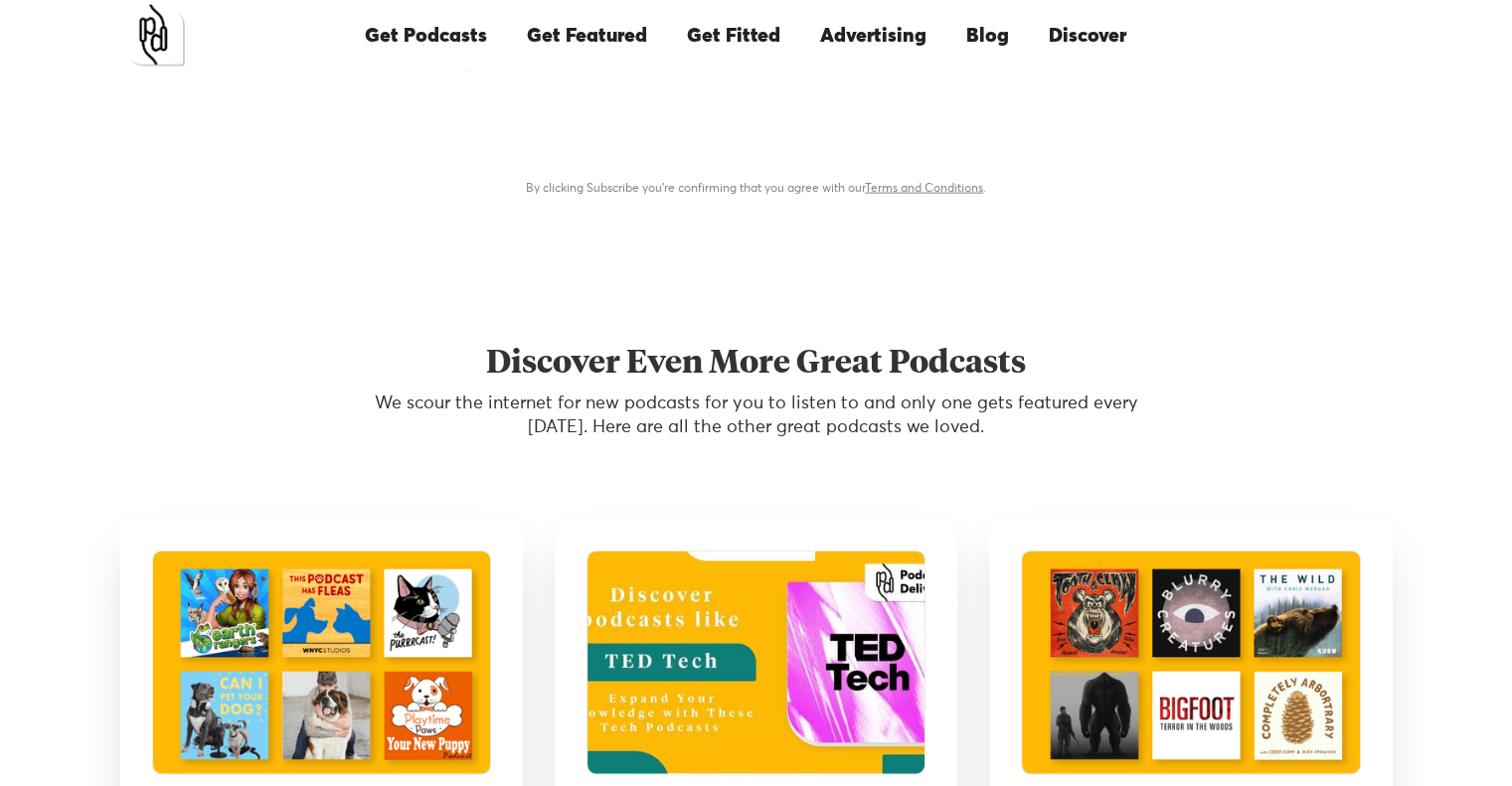 scroll, scrollTop: 19874, scrollLeft: 0, axis: vertical 